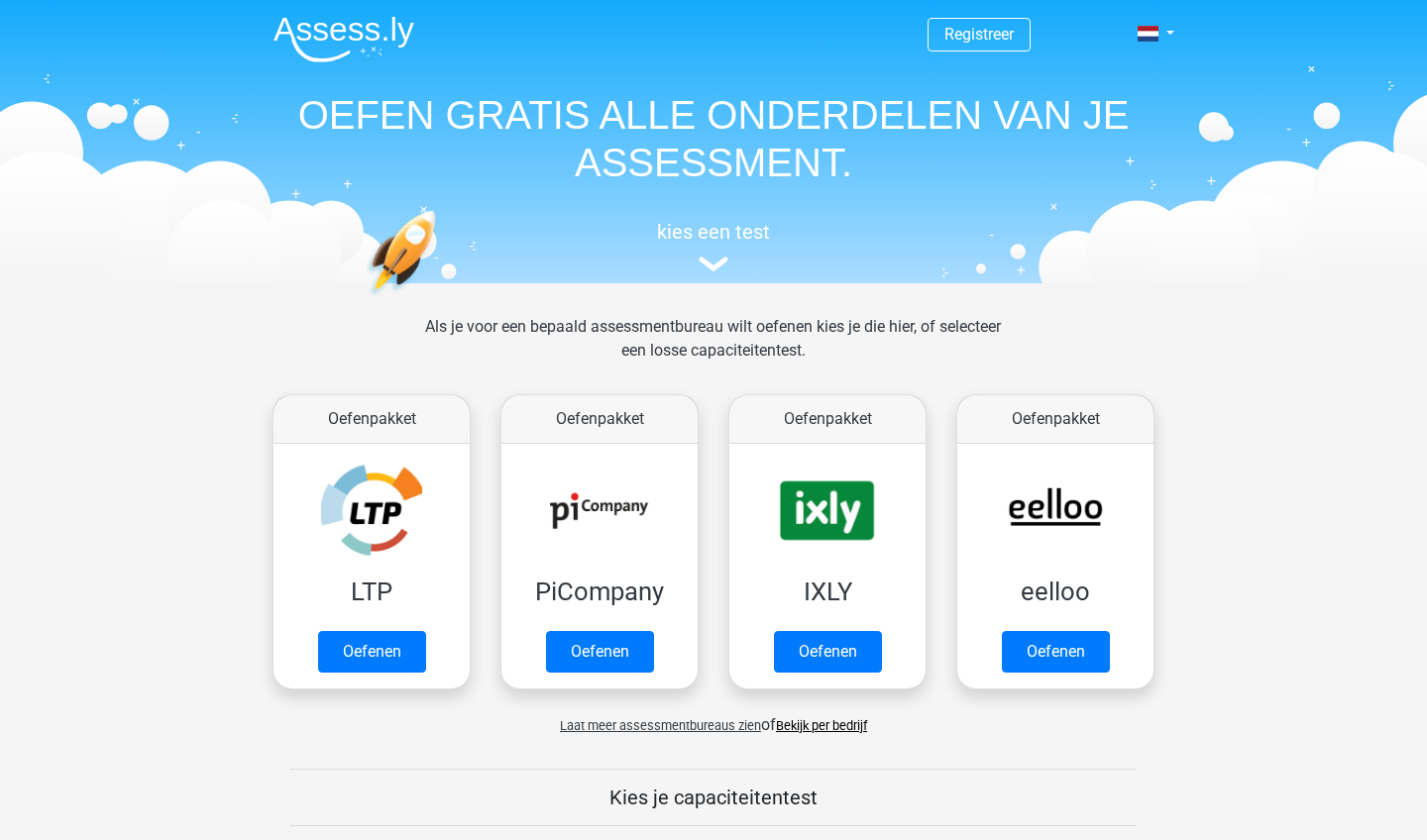 scroll, scrollTop: 0, scrollLeft: 0, axis: both 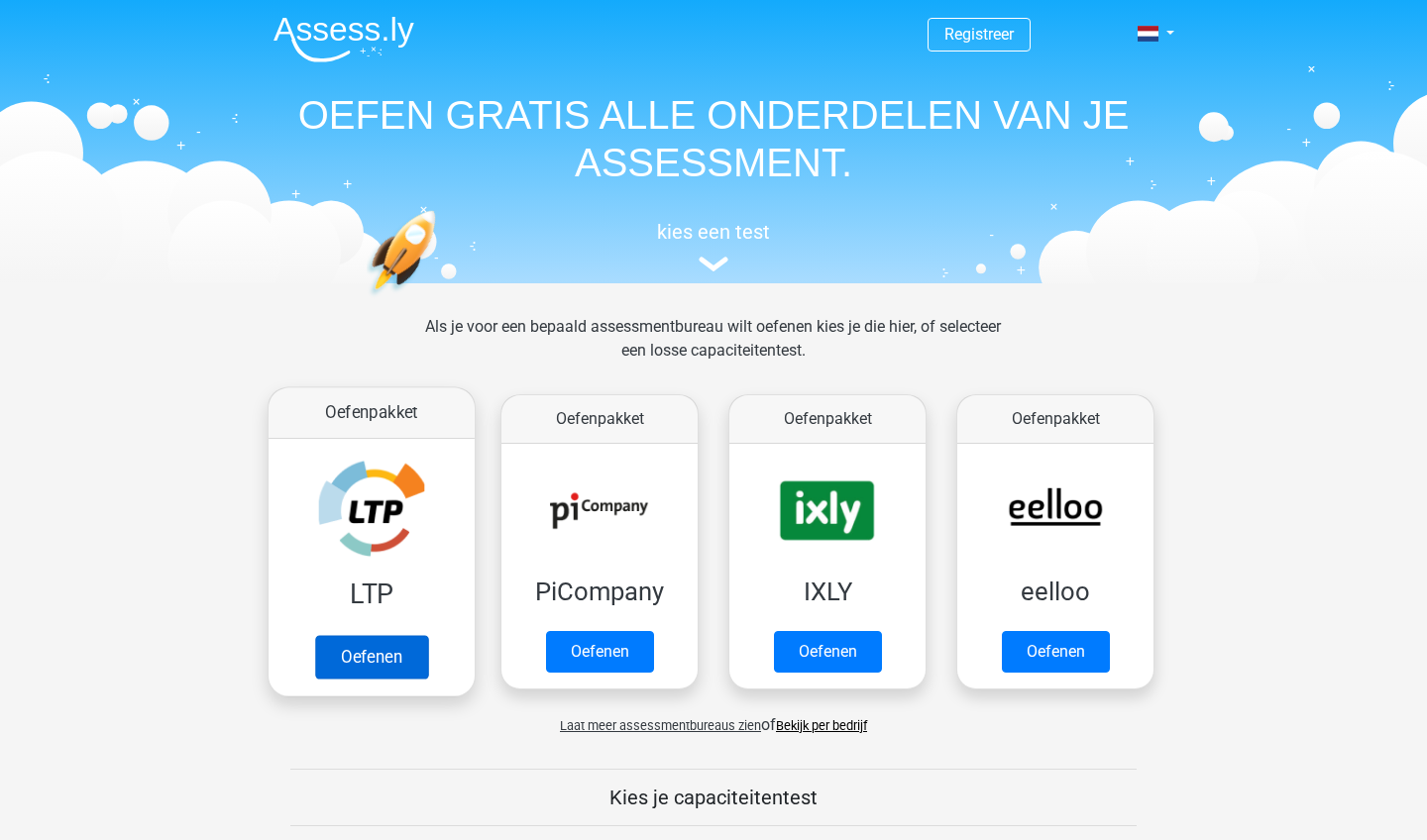 click on "Oefenen" at bounding box center (372, 657) 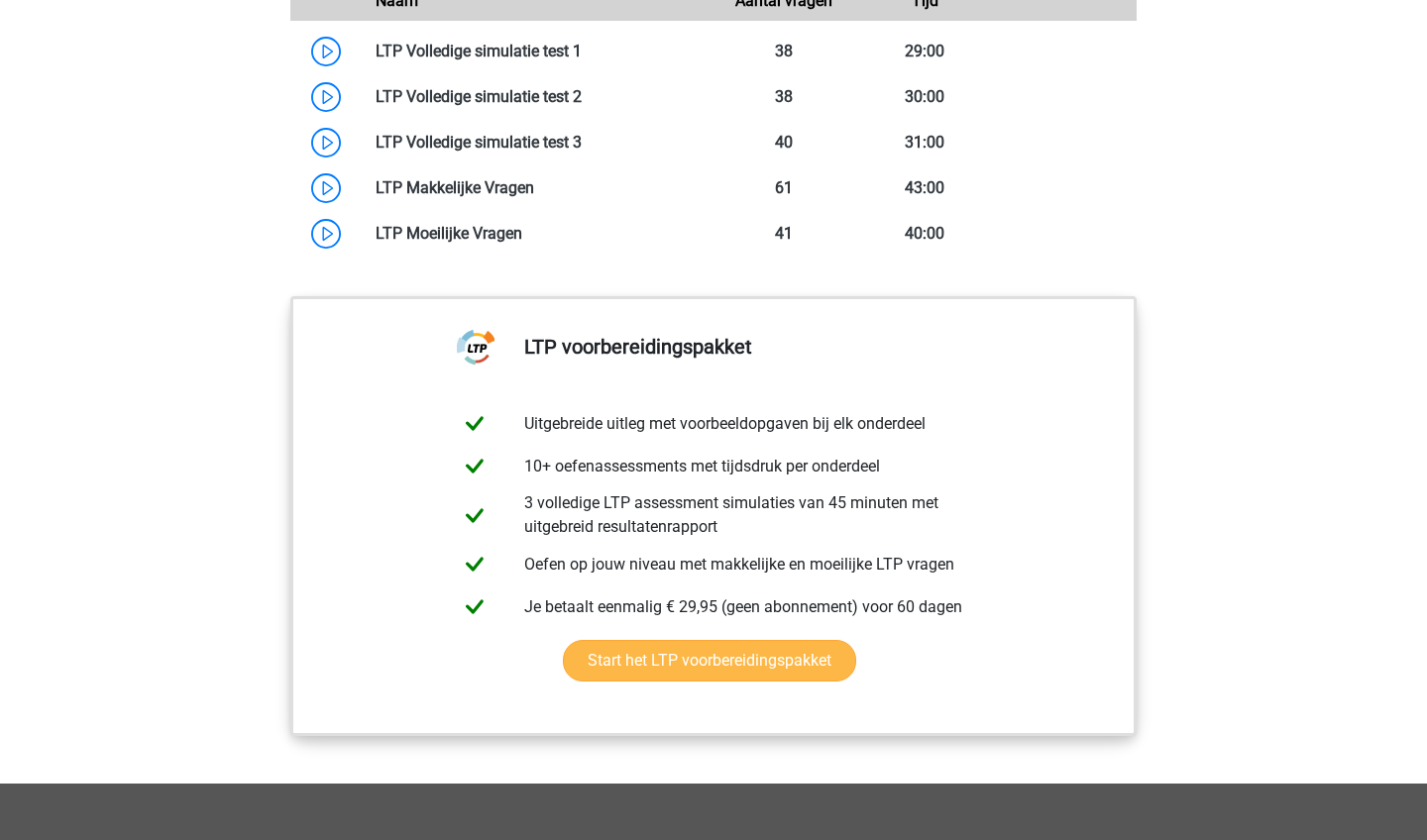 scroll, scrollTop: 1779, scrollLeft: 0, axis: vertical 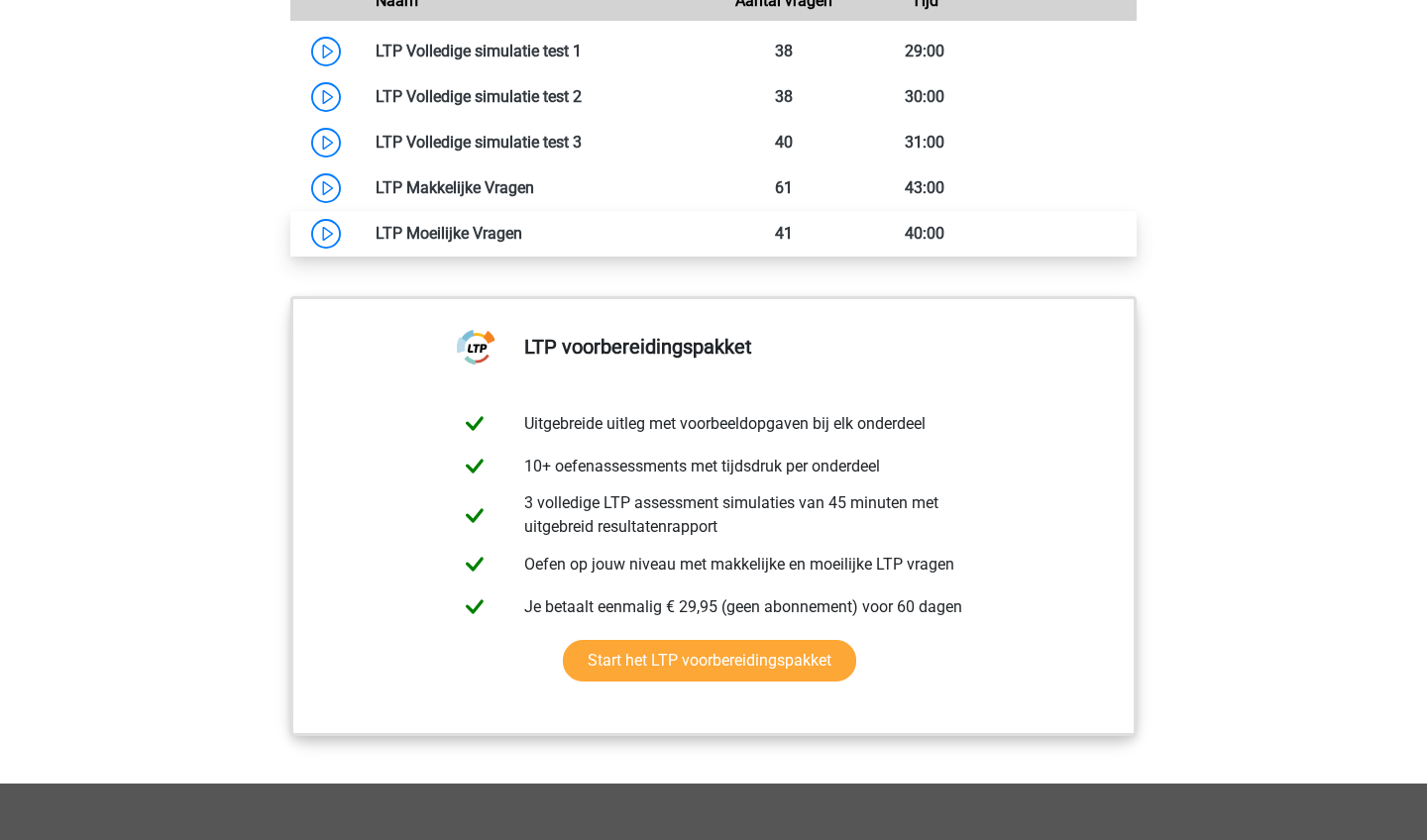 click at bounding box center (522, 233) 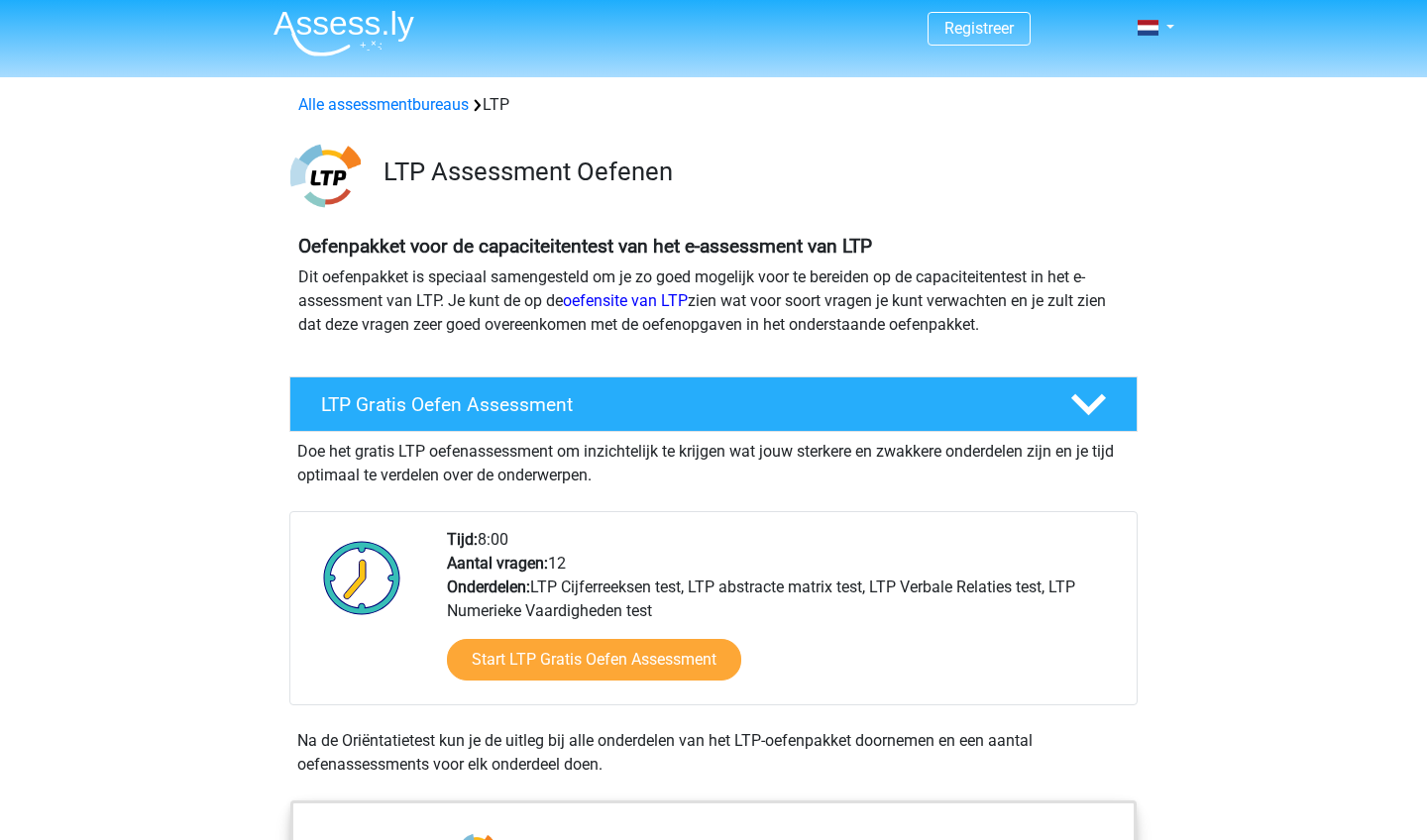 scroll, scrollTop: 0, scrollLeft: 0, axis: both 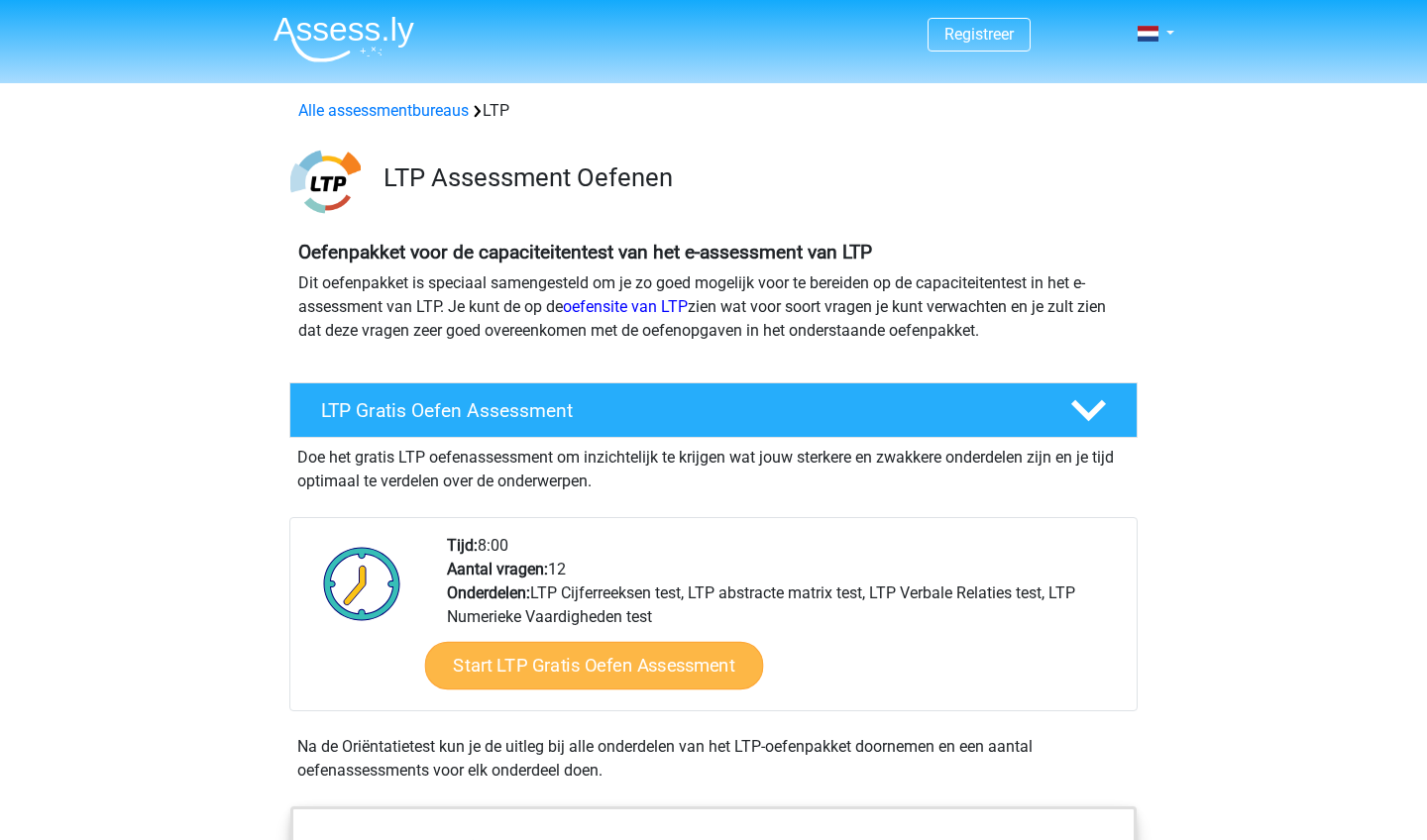 click on "Start LTP Gratis Oefen Assessment" at bounding box center (595, 666) 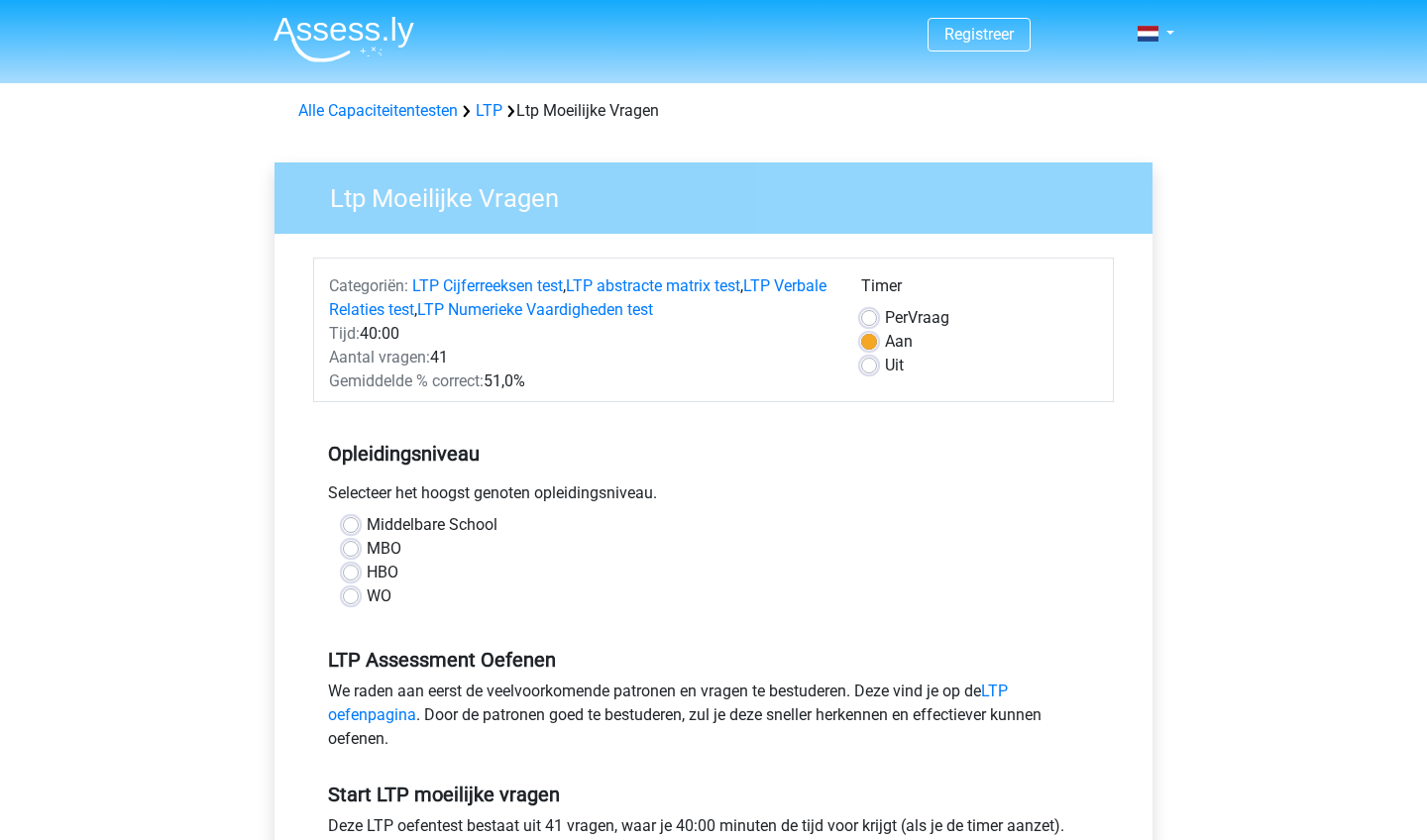 scroll, scrollTop: 0, scrollLeft: 0, axis: both 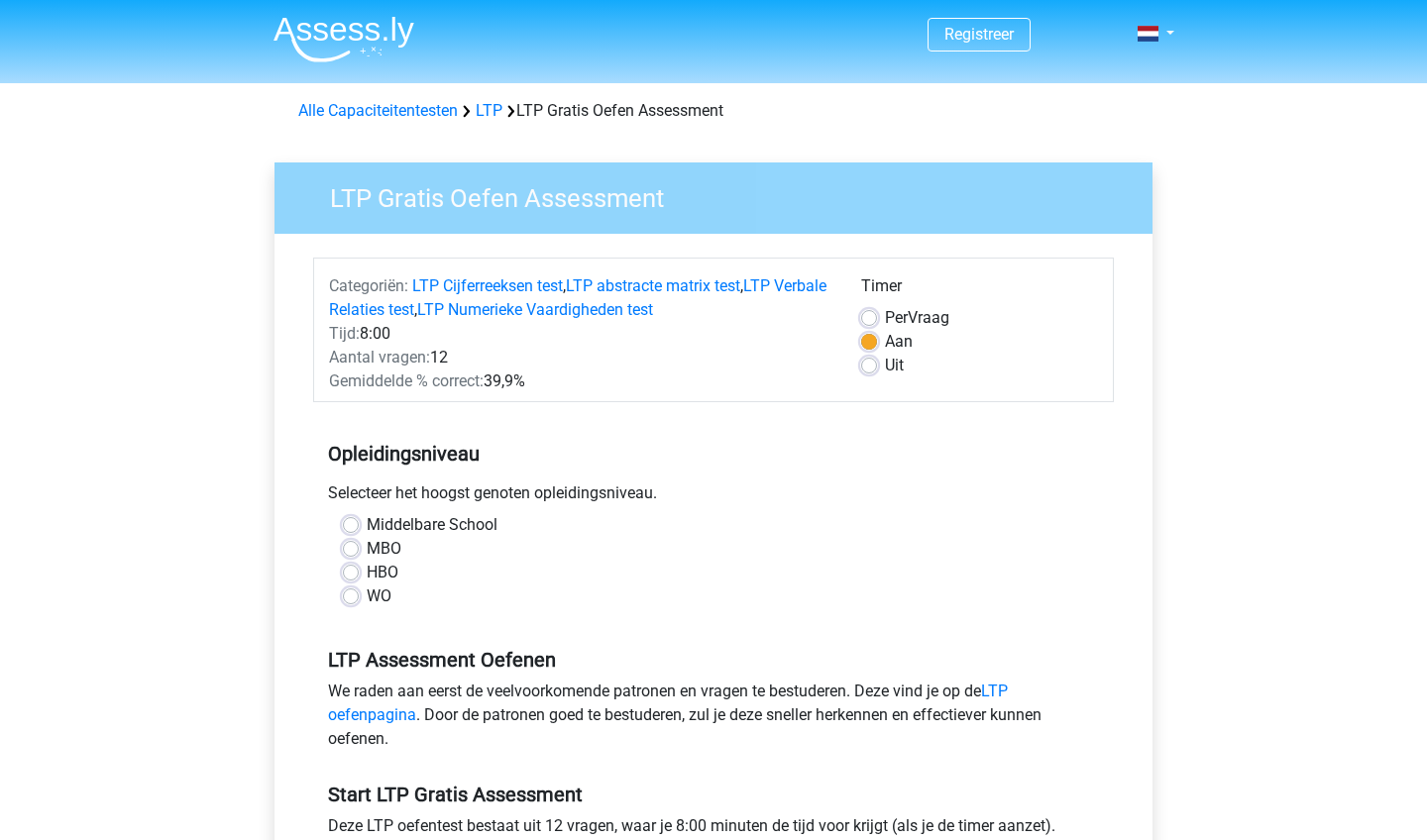 click on "WO" at bounding box center [379, 596] 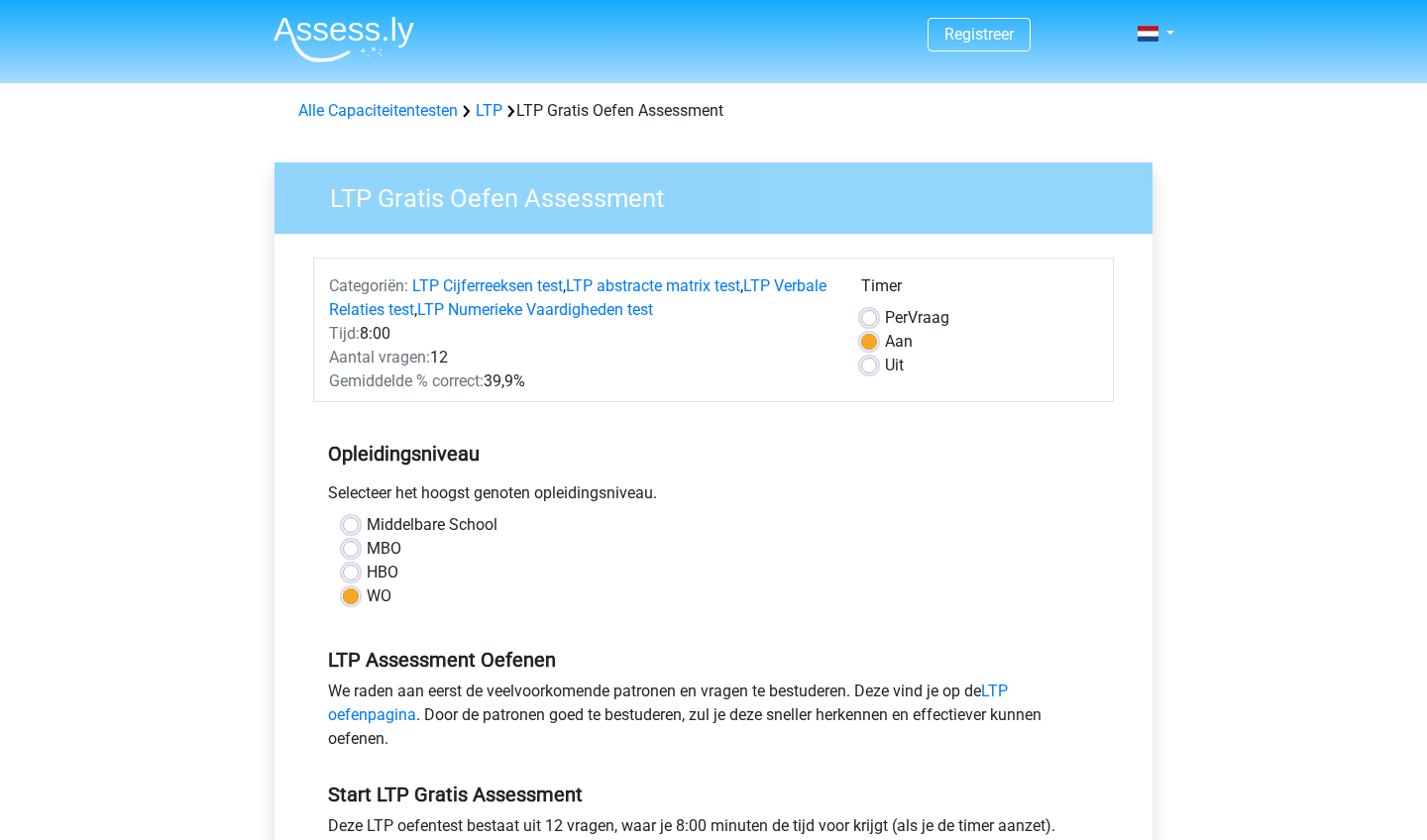click on "Uit" at bounding box center (894, 366) 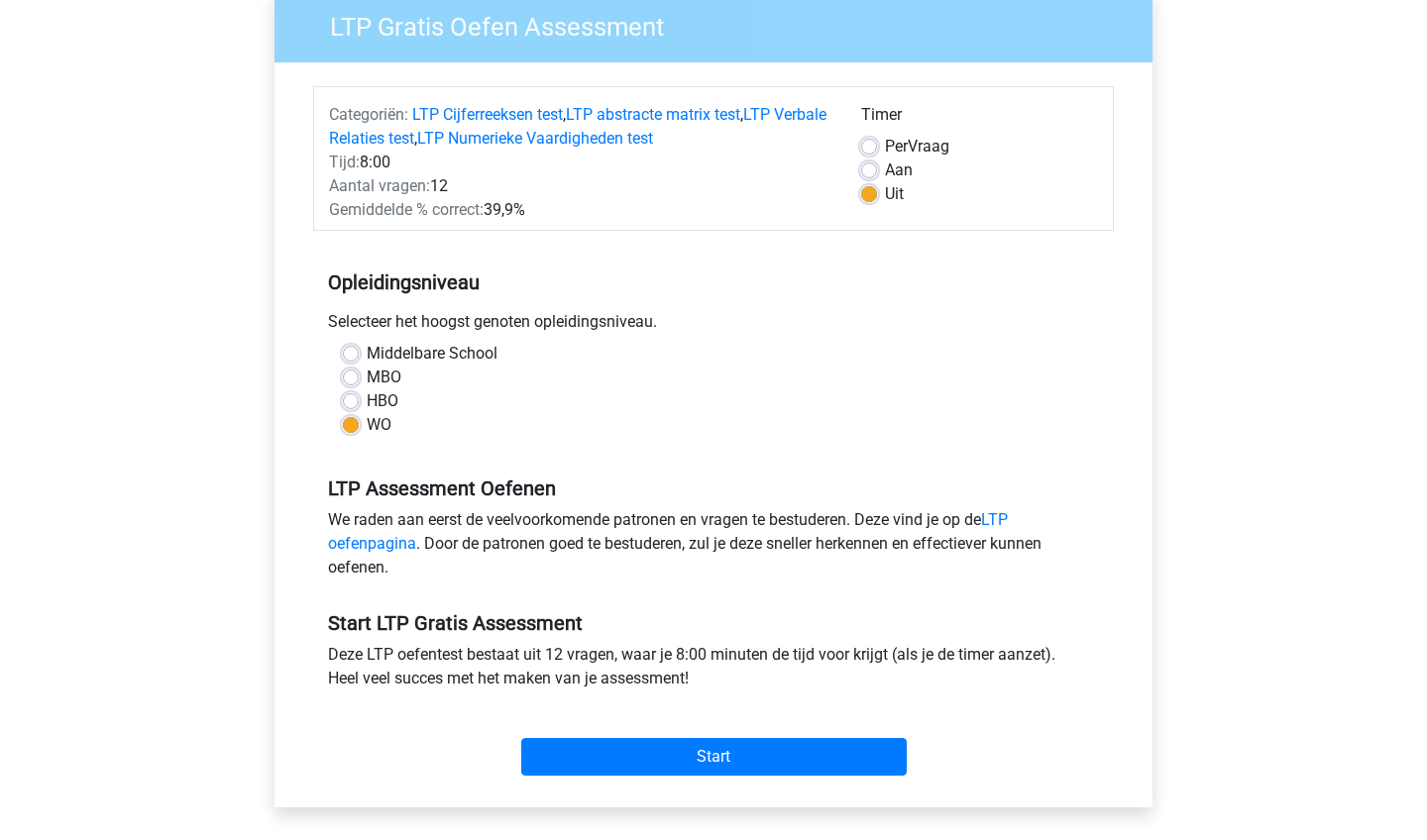 scroll, scrollTop: 203, scrollLeft: 0, axis: vertical 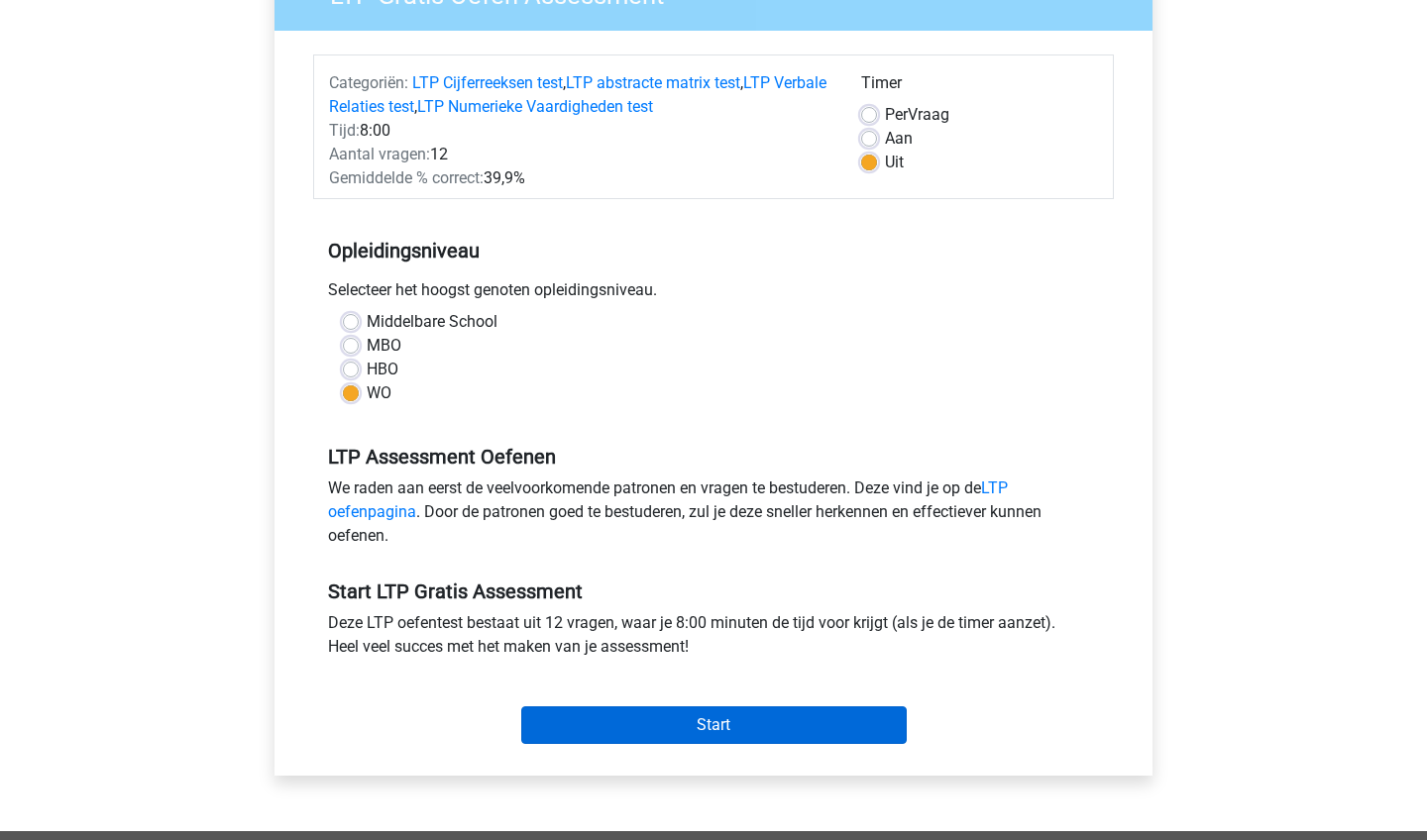 click on "Start" at bounding box center (714, 725) 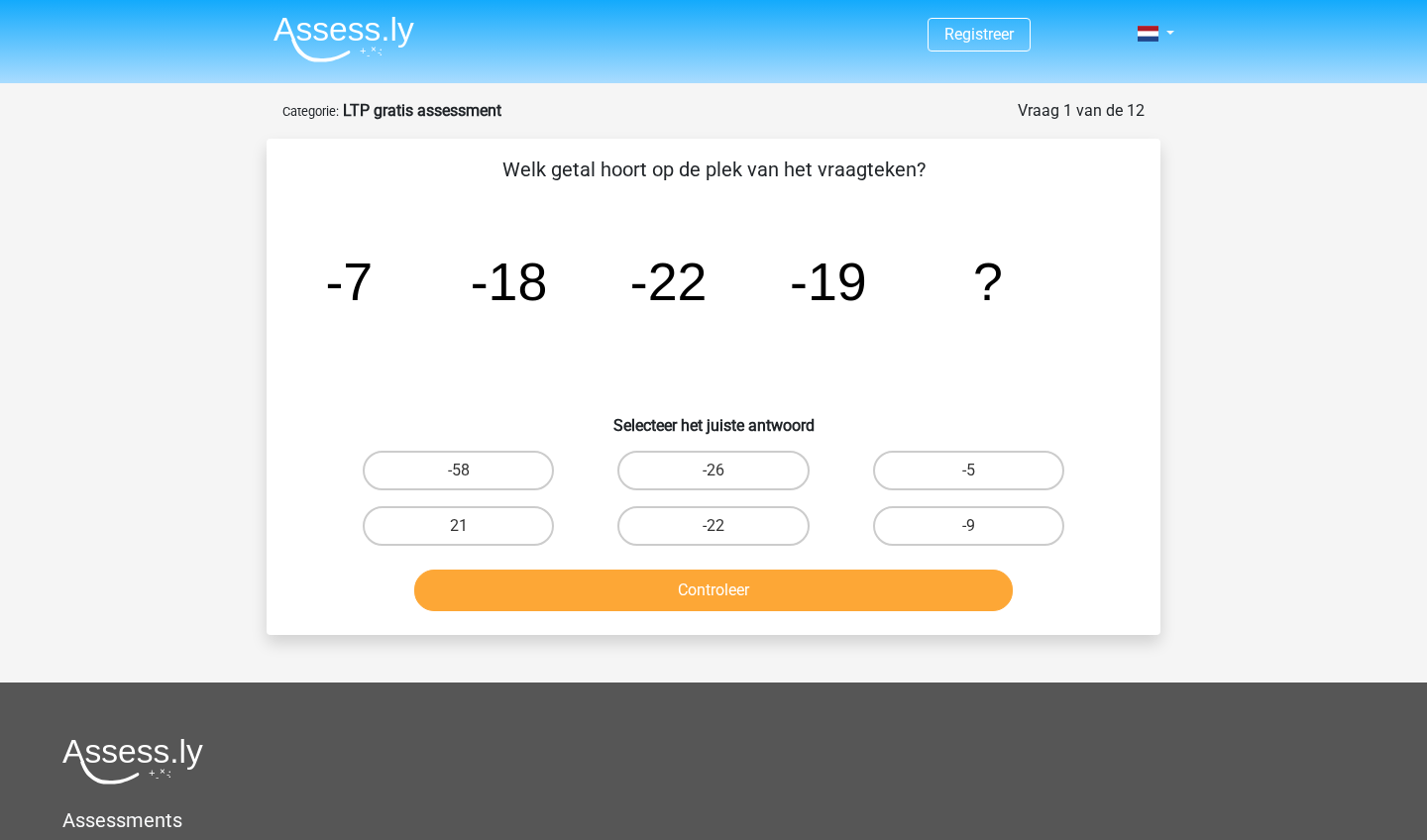 scroll, scrollTop: 0, scrollLeft: 0, axis: both 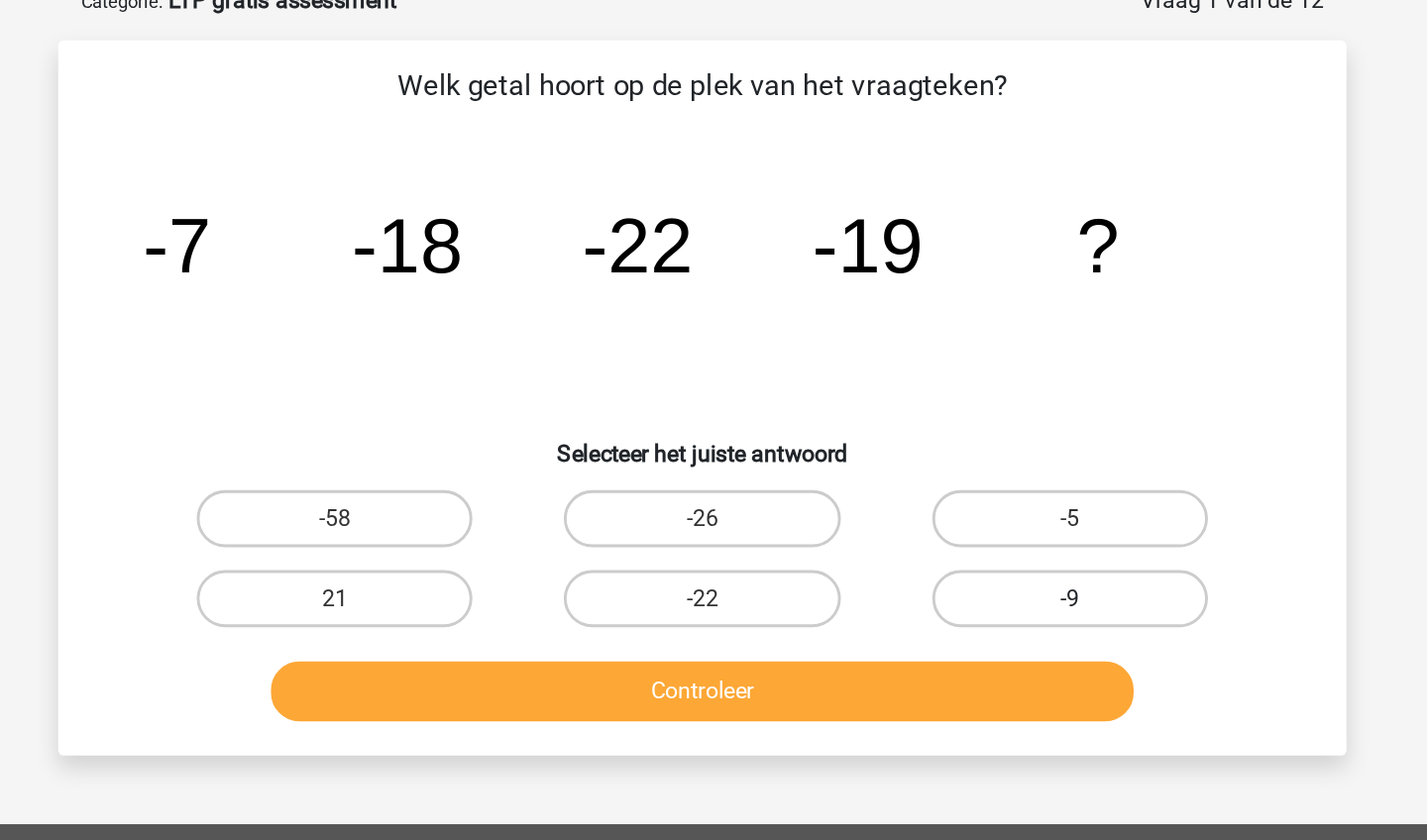 click on "-9" at bounding box center [968, 526] 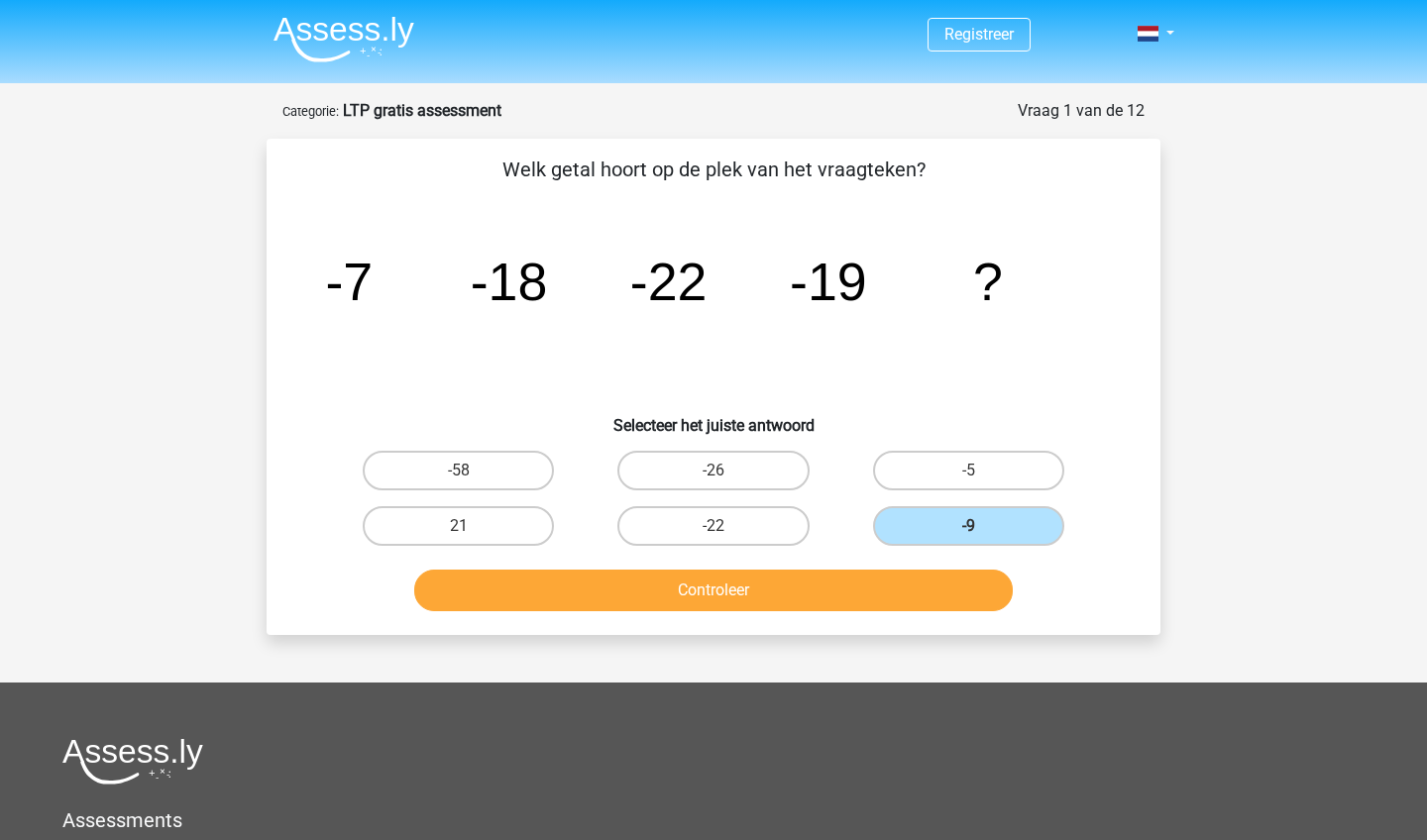 click on "Controleer" at bounding box center [714, 590] 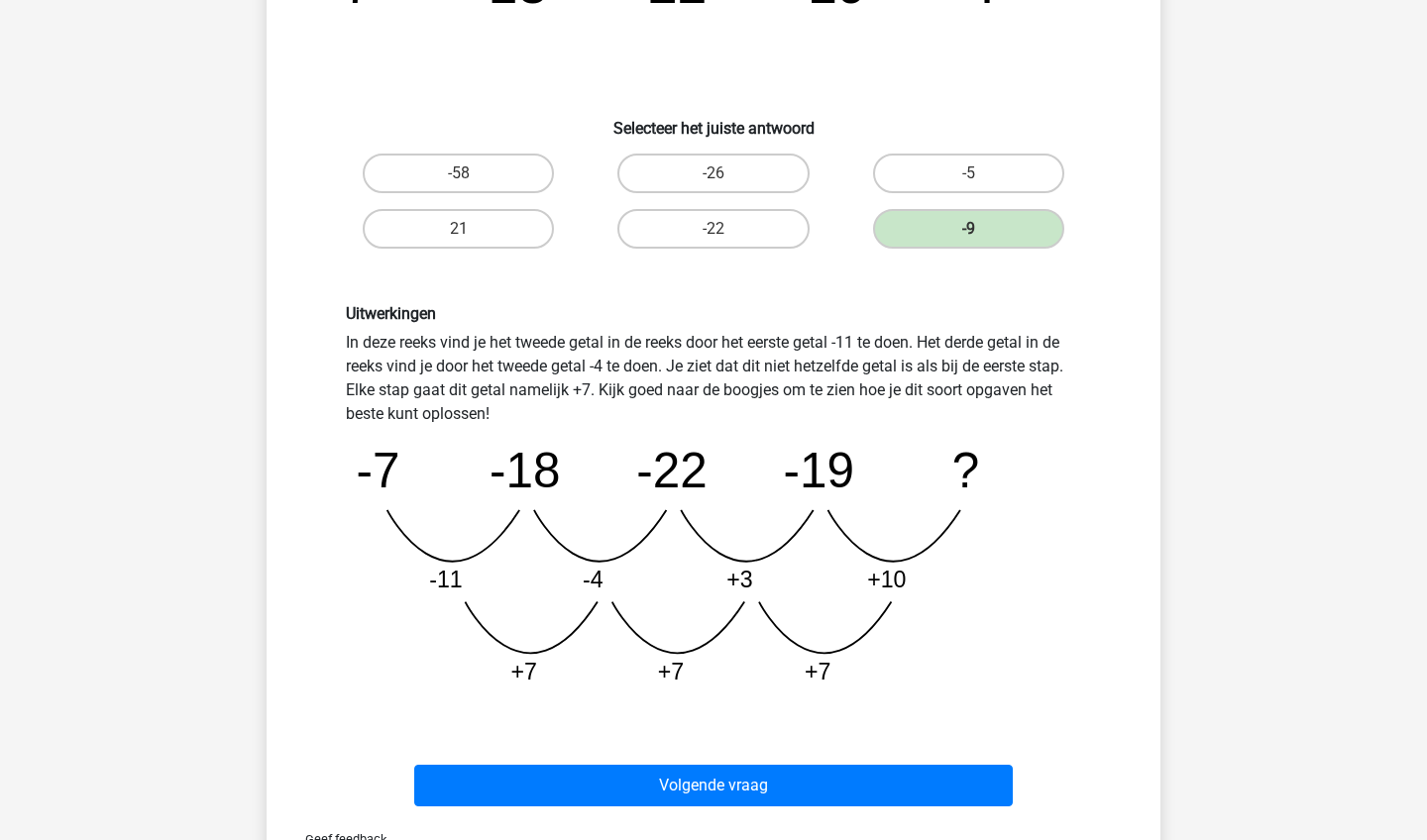 scroll, scrollTop: 342, scrollLeft: 0, axis: vertical 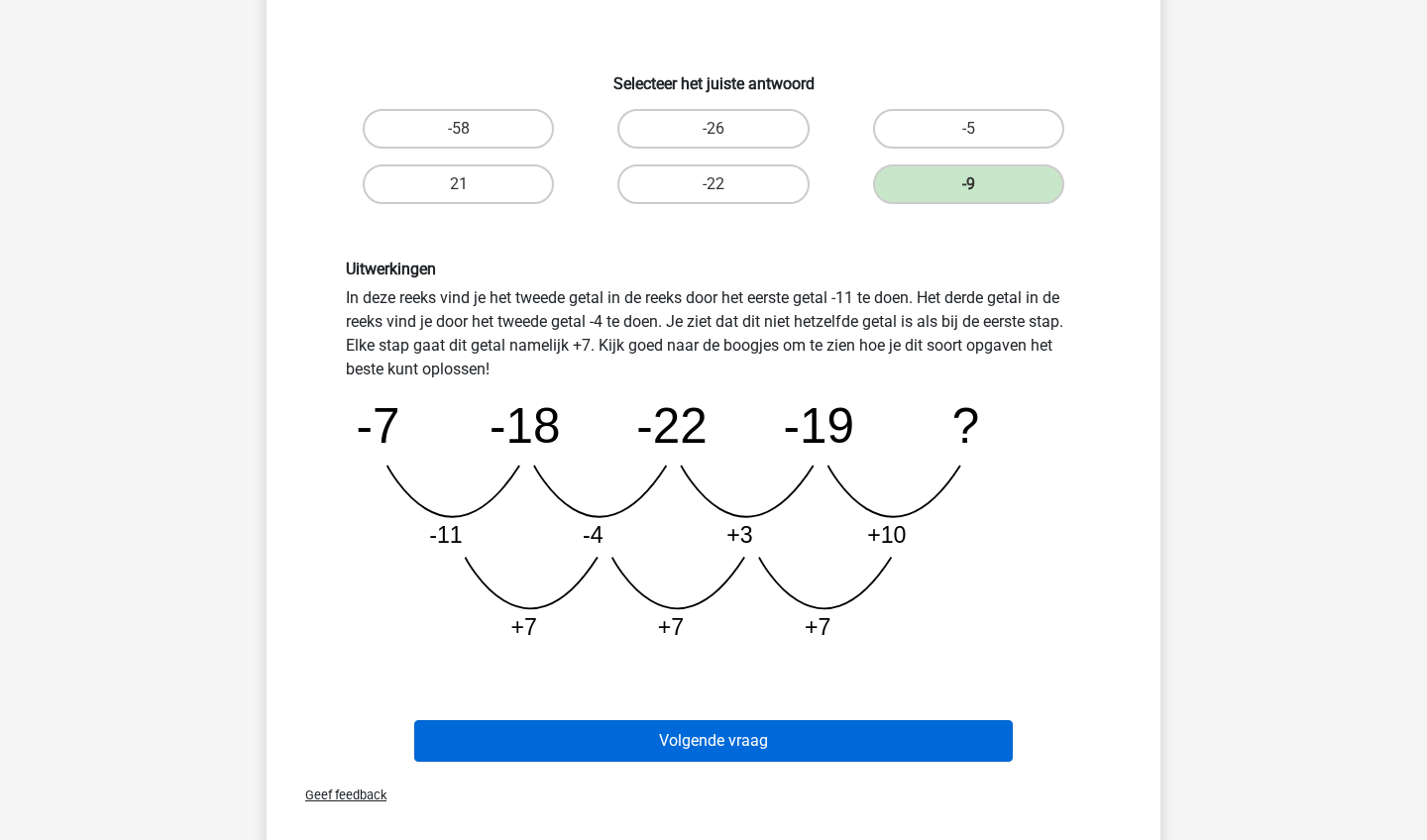 click on "Volgende vraag" at bounding box center [714, 741] 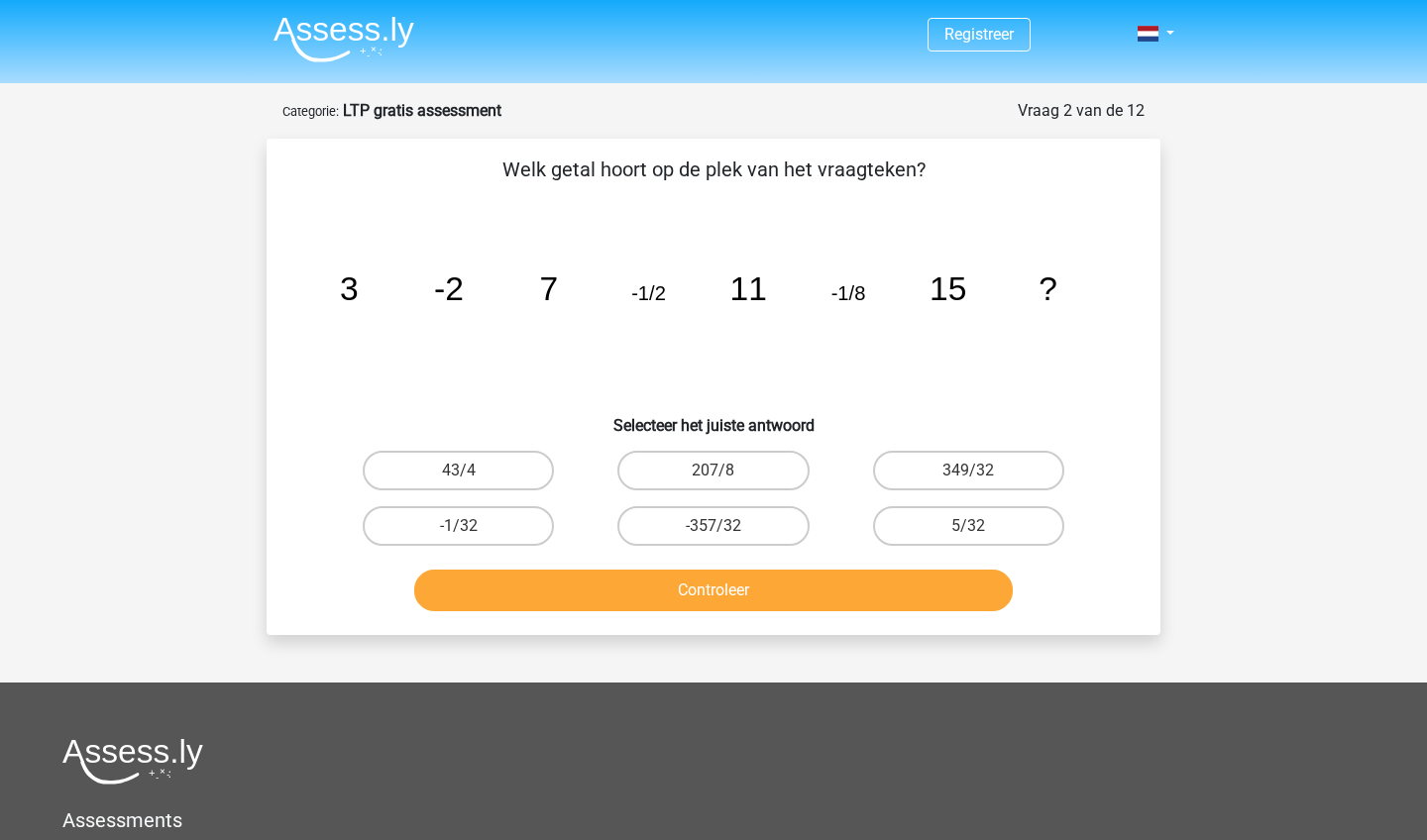 scroll, scrollTop: 0, scrollLeft: 0, axis: both 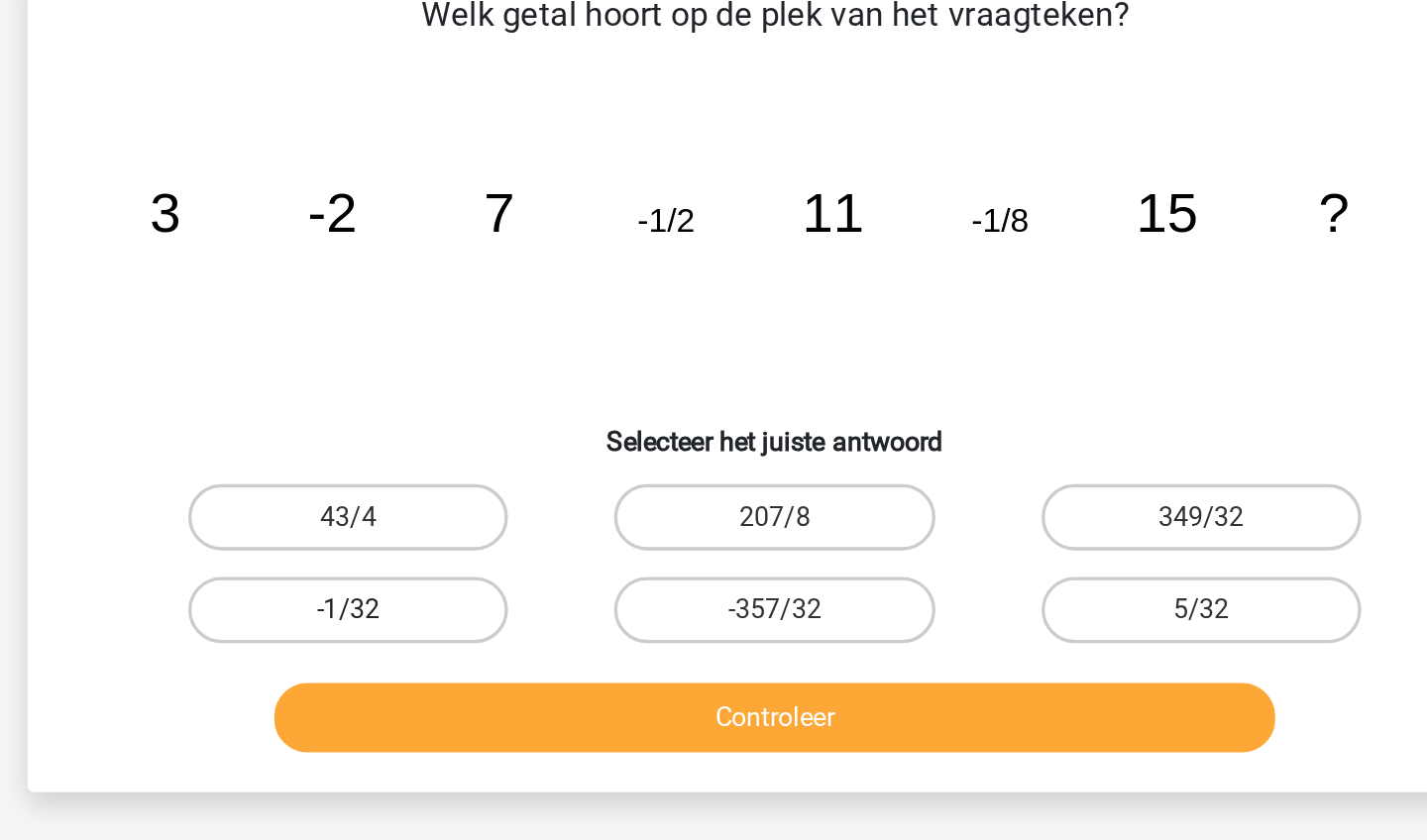 click on "-1/32" at bounding box center [458, 526] 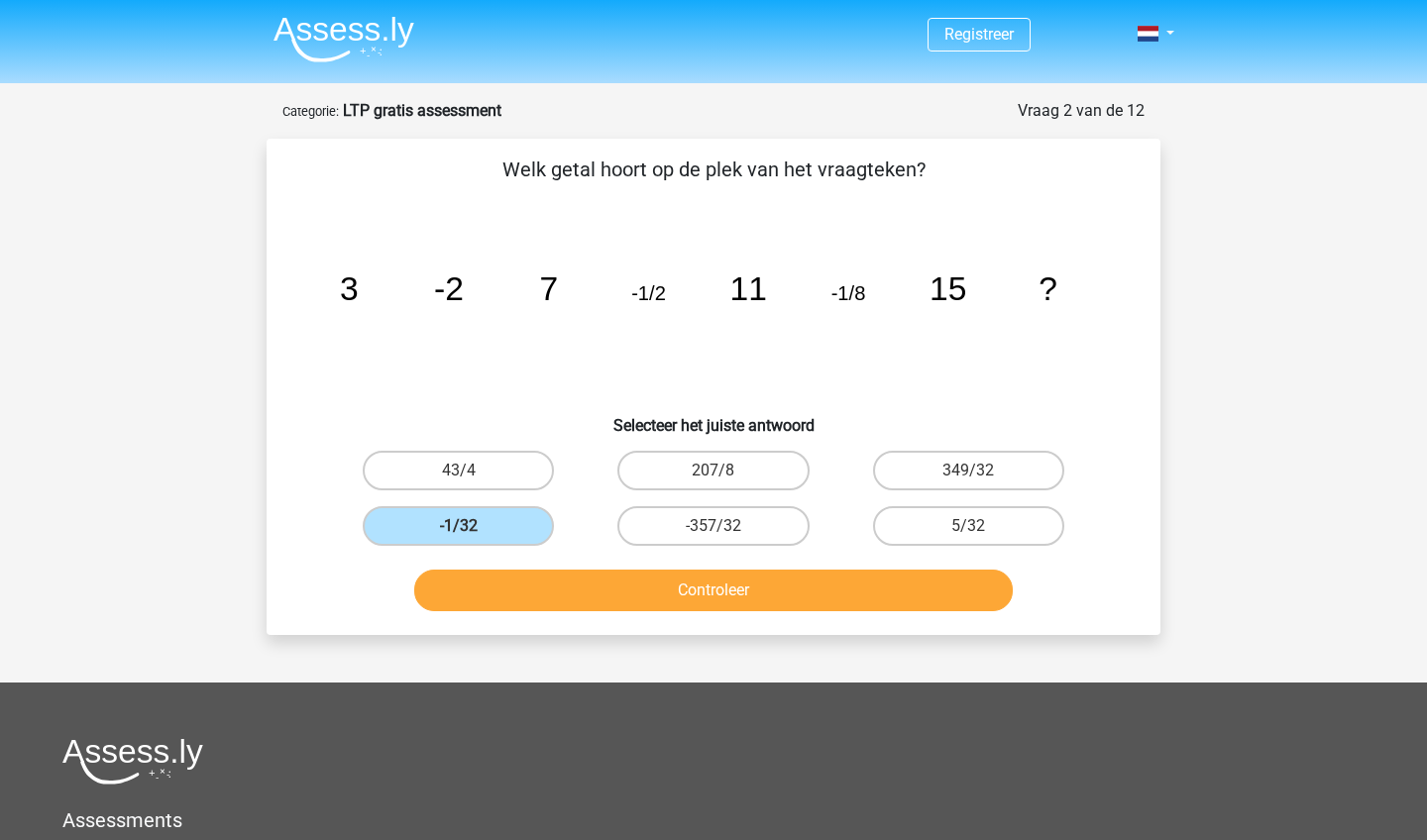click on "Controleer" at bounding box center [714, 590] 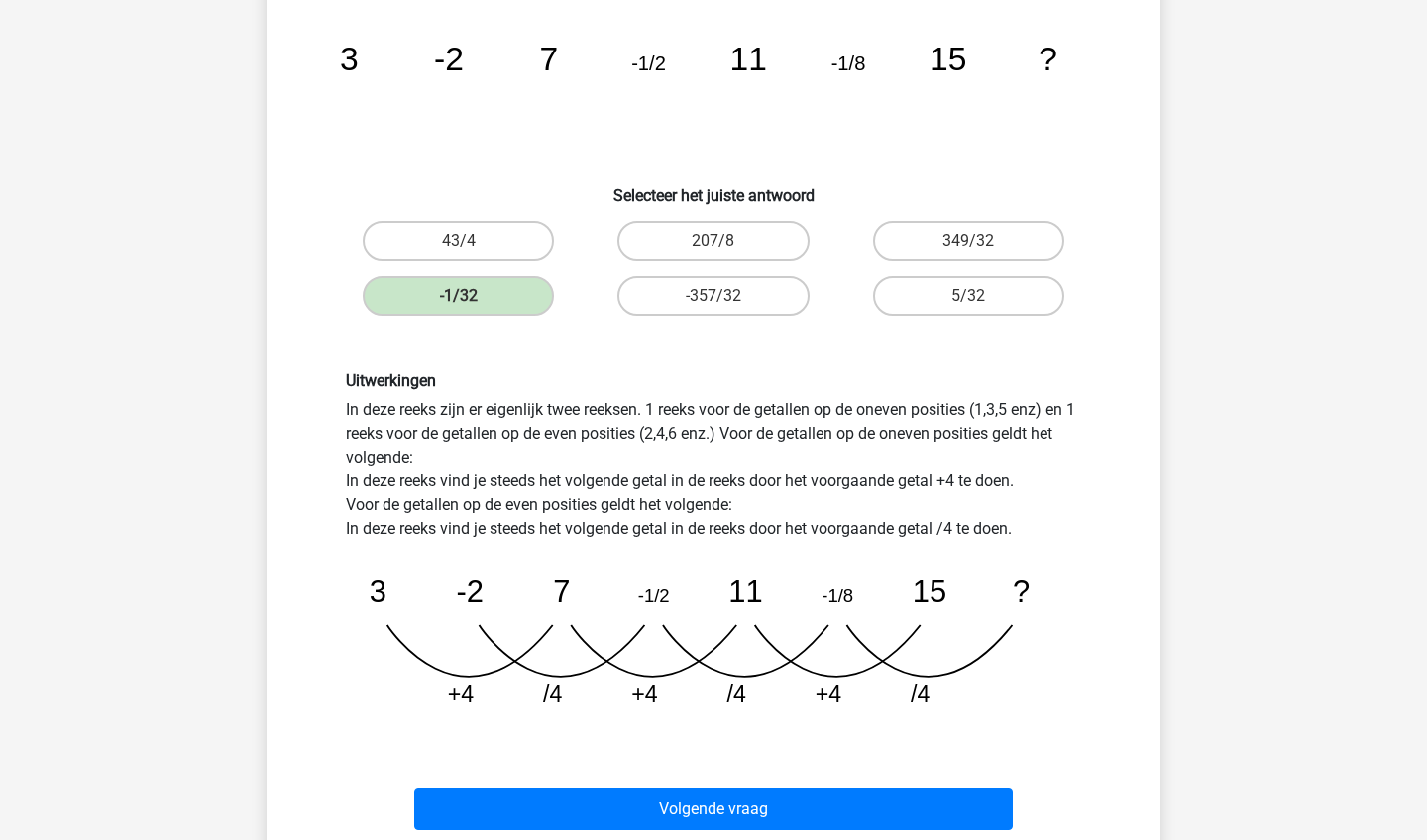 scroll, scrollTop: 231, scrollLeft: 0, axis: vertical 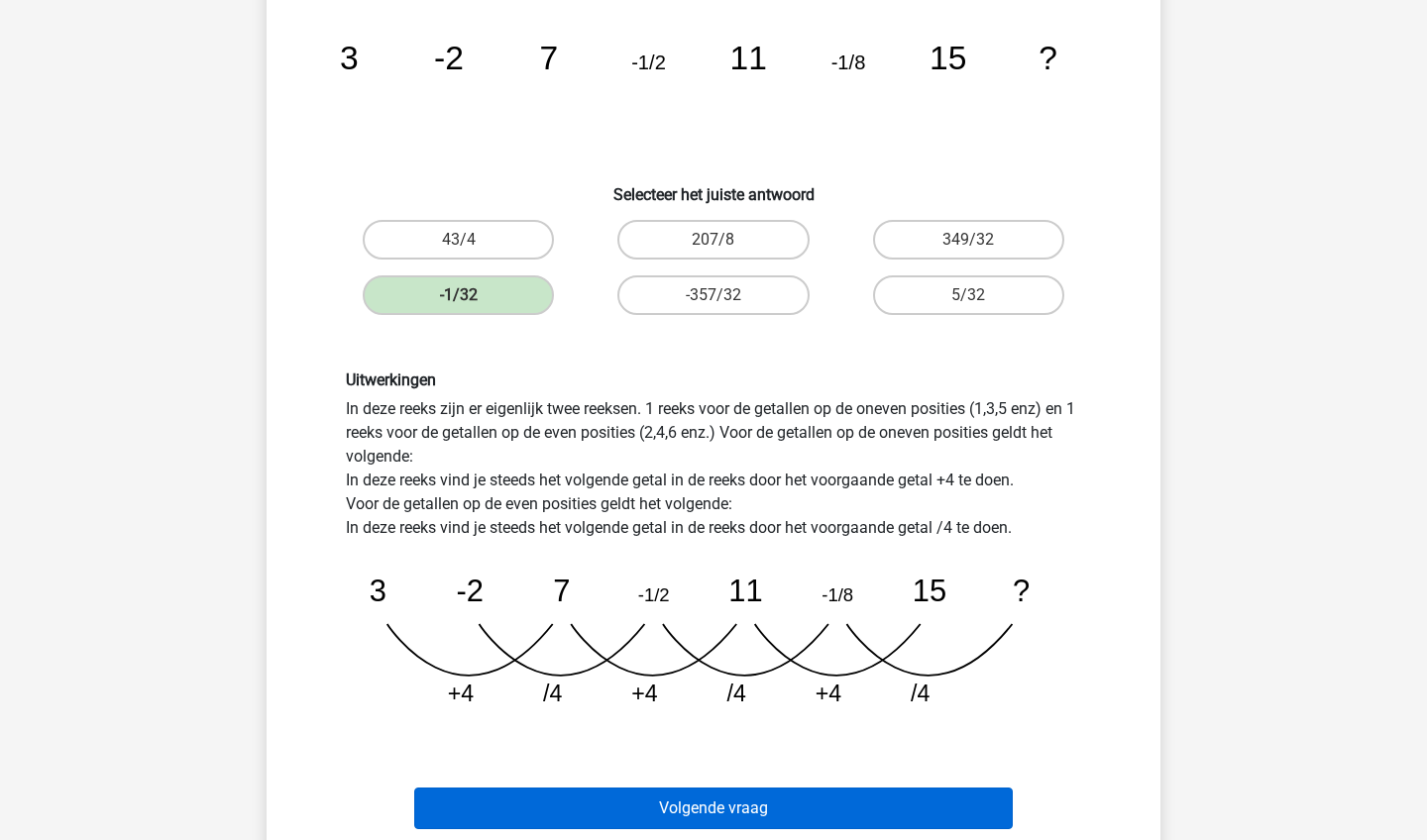click on "Volgende vraag" at bounding box center [714, 808] 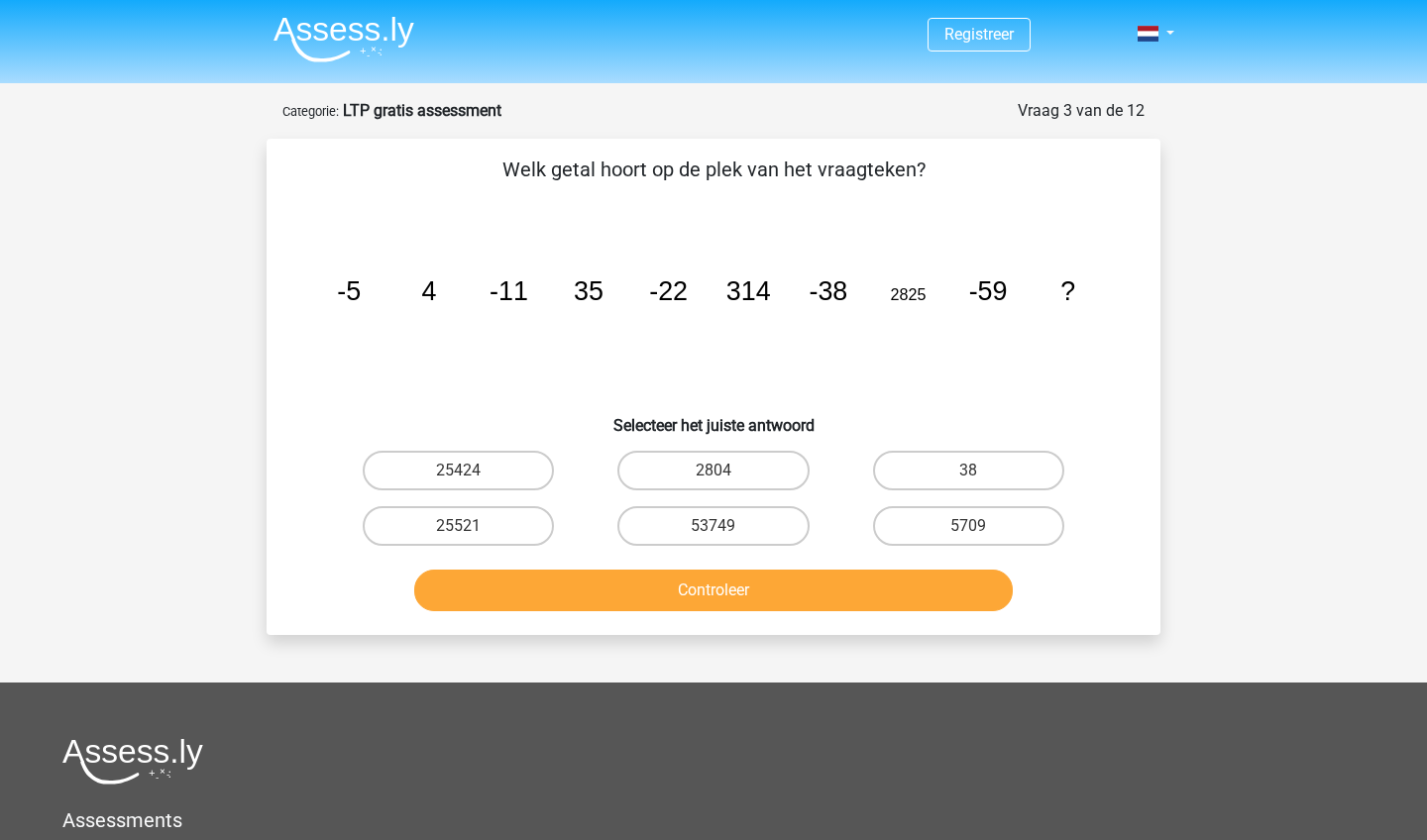 scroll, scrollTop: 0, scrollLeft: 0, axis: both 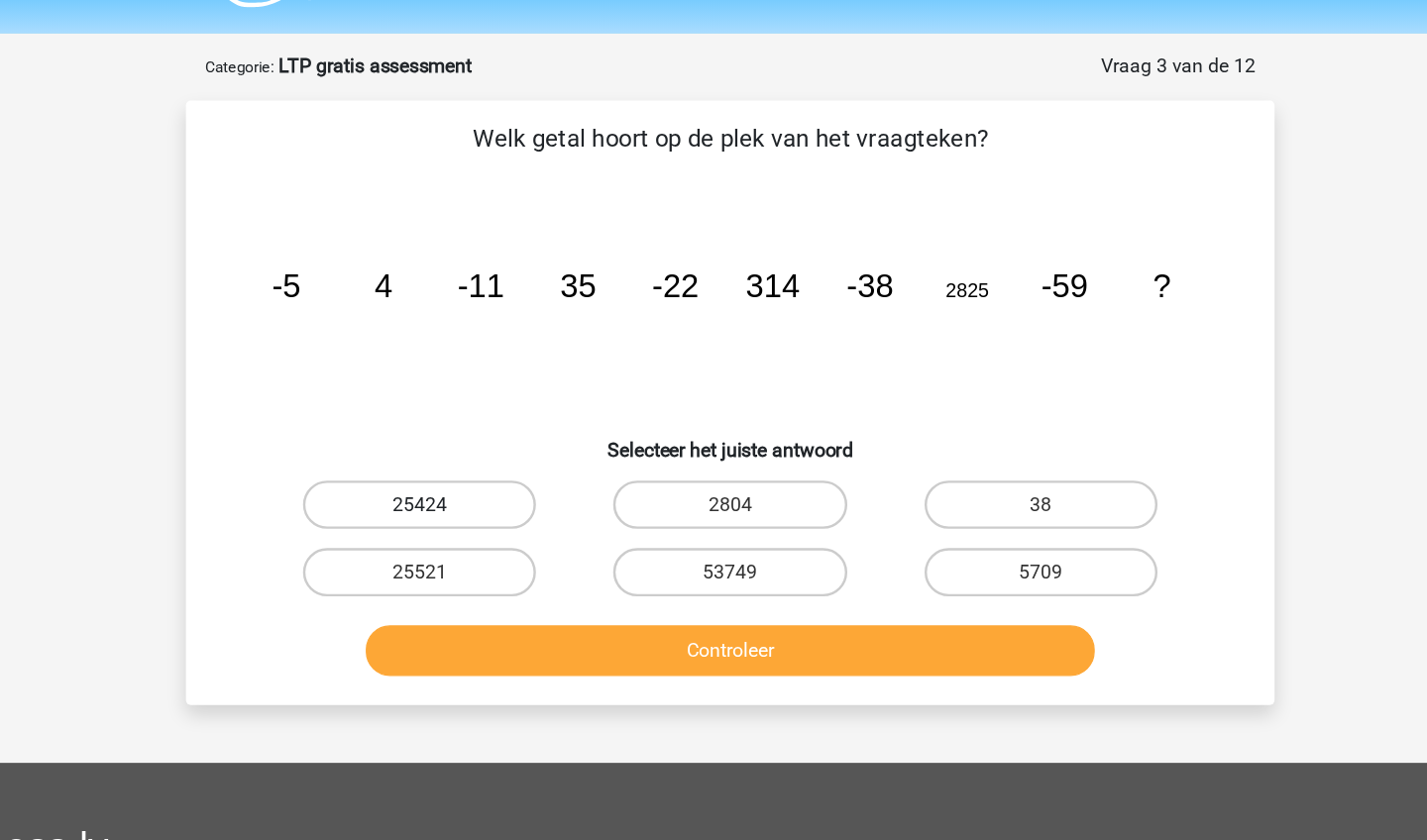click on "25424" at bounding box center (458, 471) 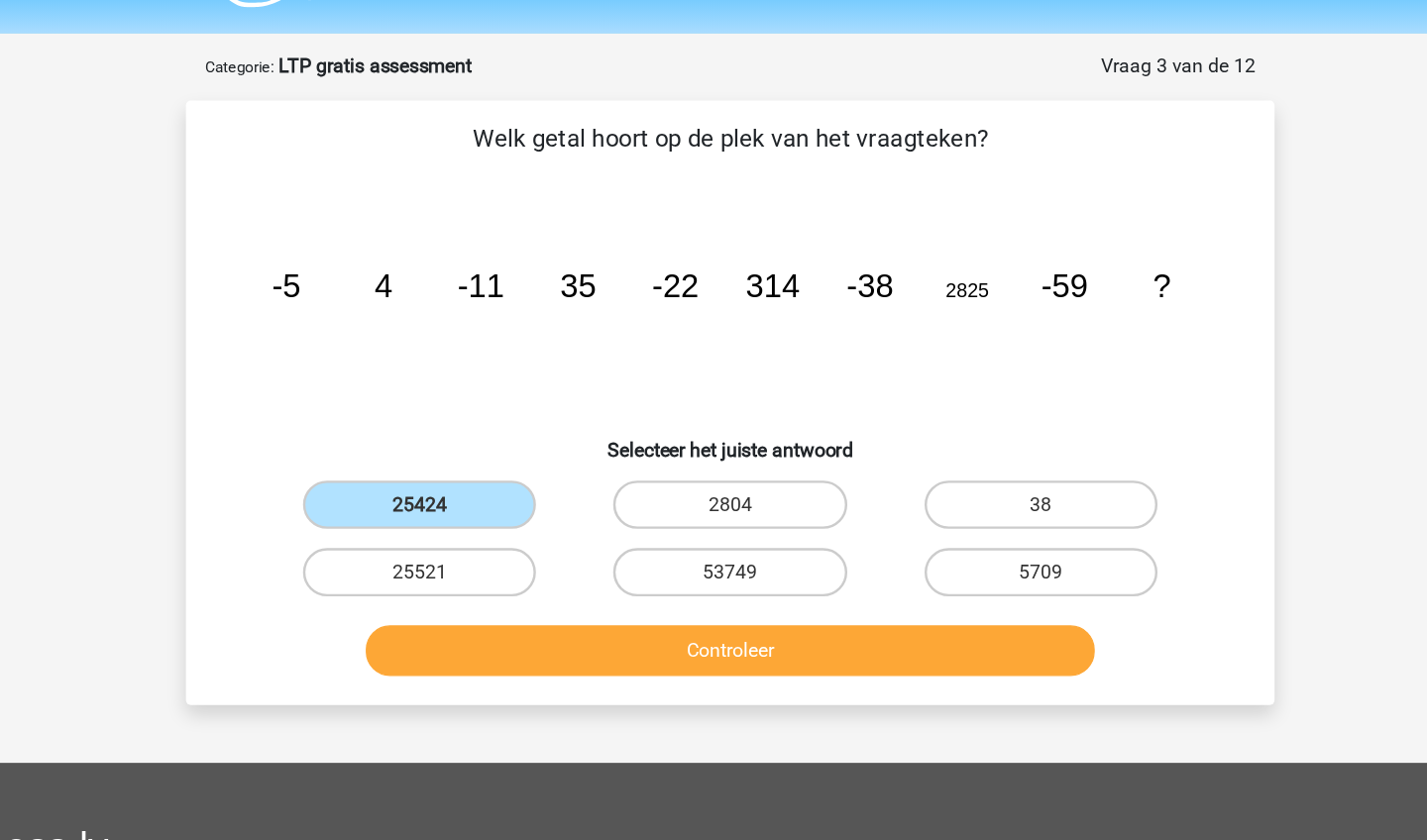 click on "25521" at bounding box center [458, 471] 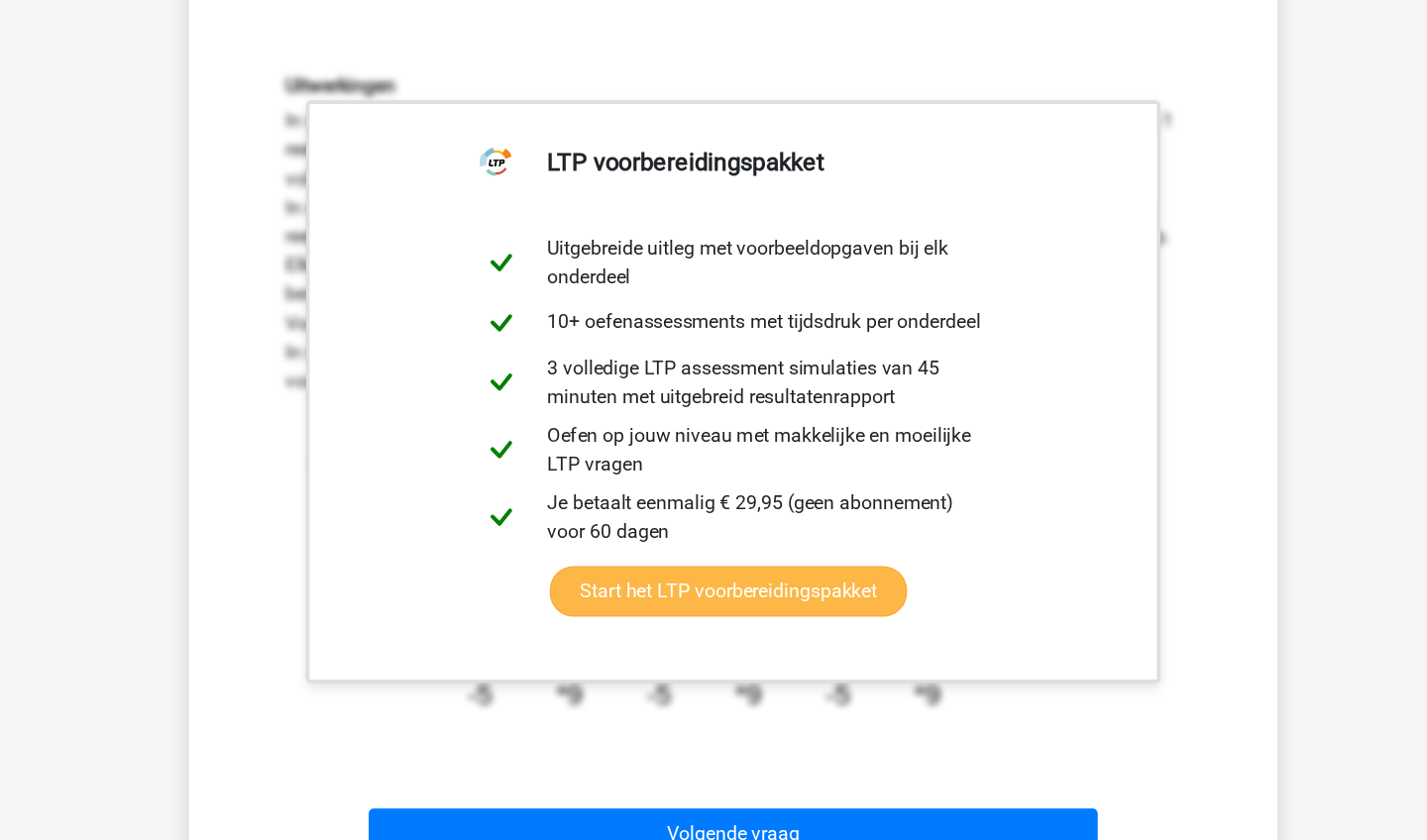scroll, scrollTop: 519, scrollLeft: 0, axis: vertical 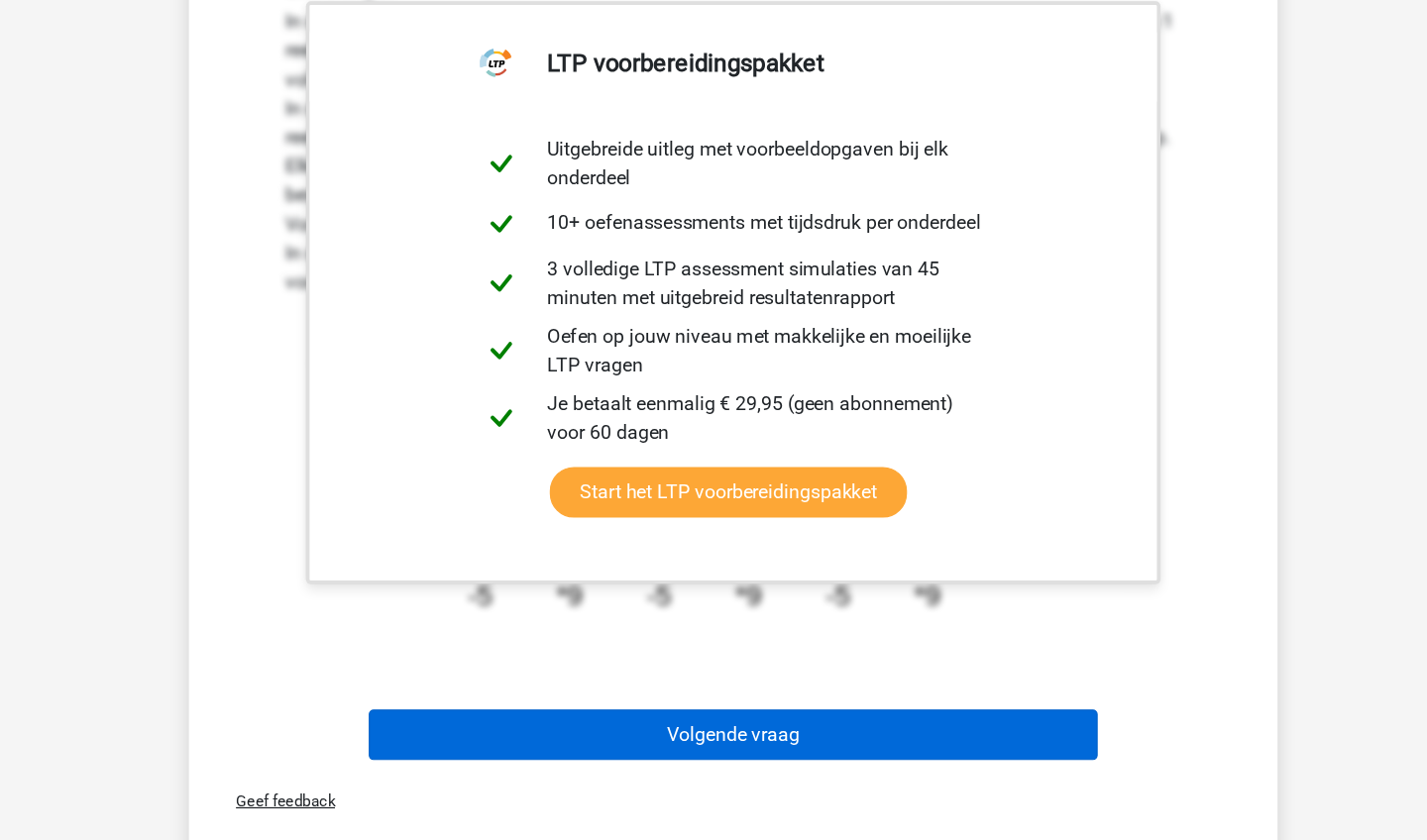 click on "Volgende vraag" at bounding box center [714, 730] 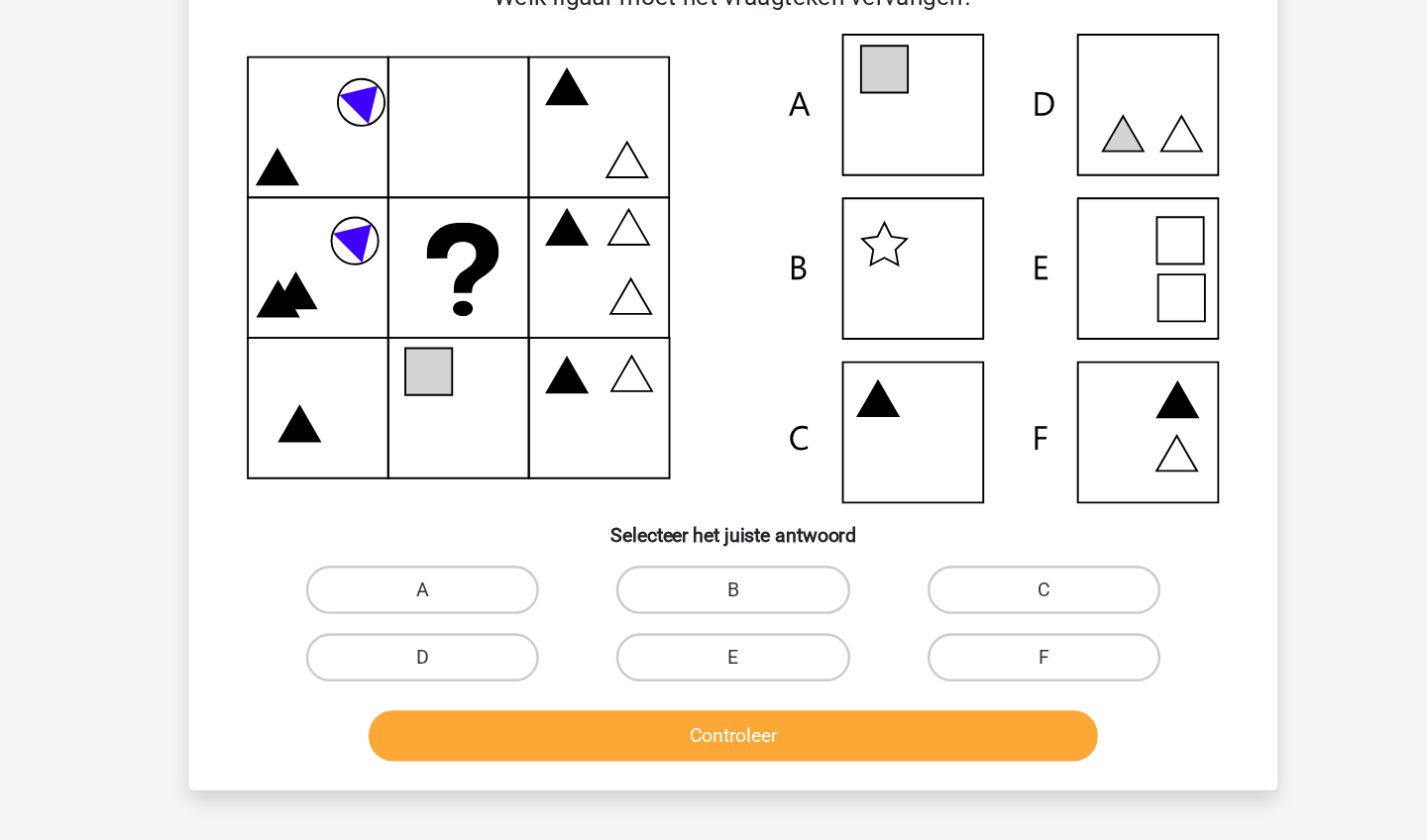 scroll, scrollTop: 99, scrollLeft: 0, axis: vertical 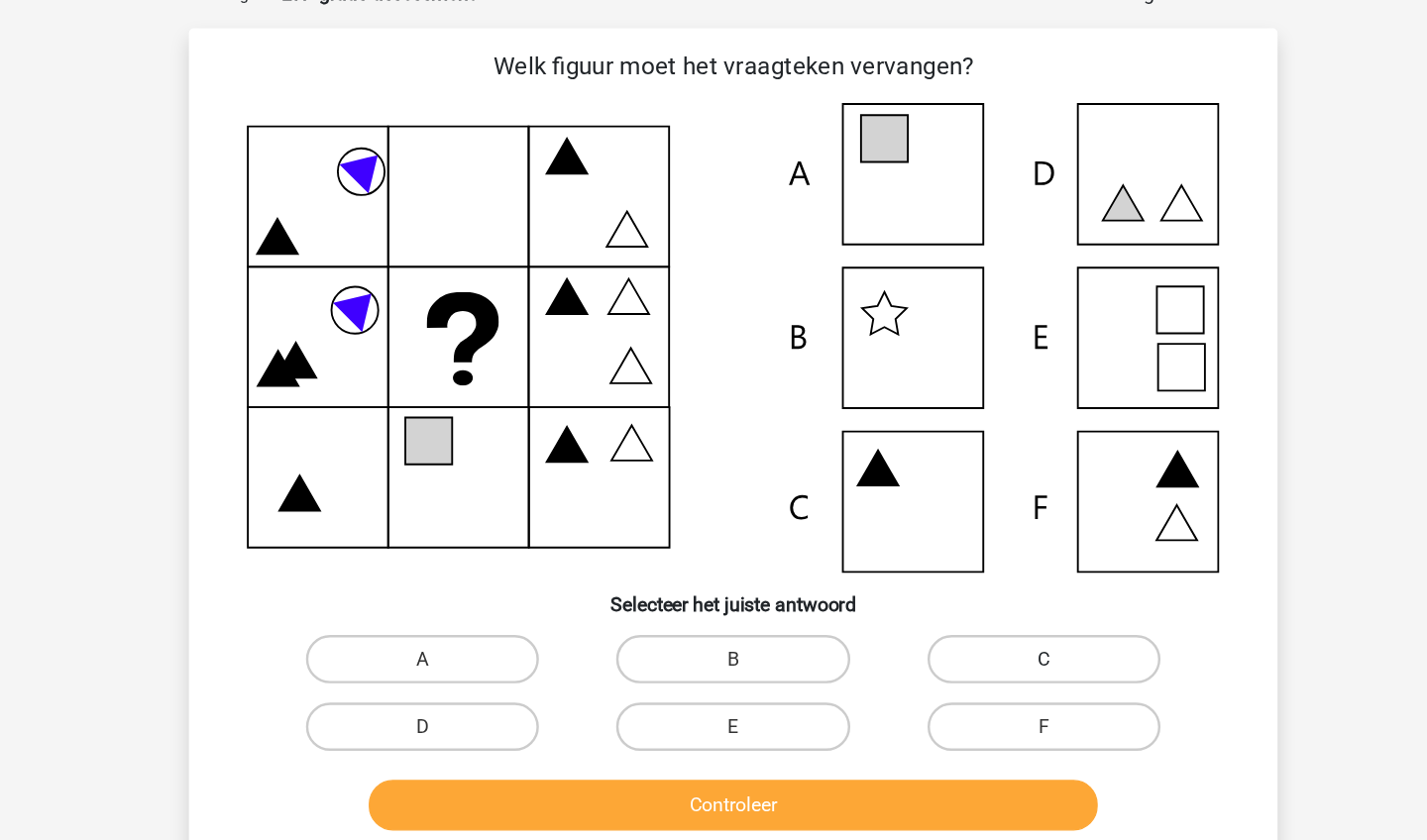 click on "C" at bounding box center [968, 558] 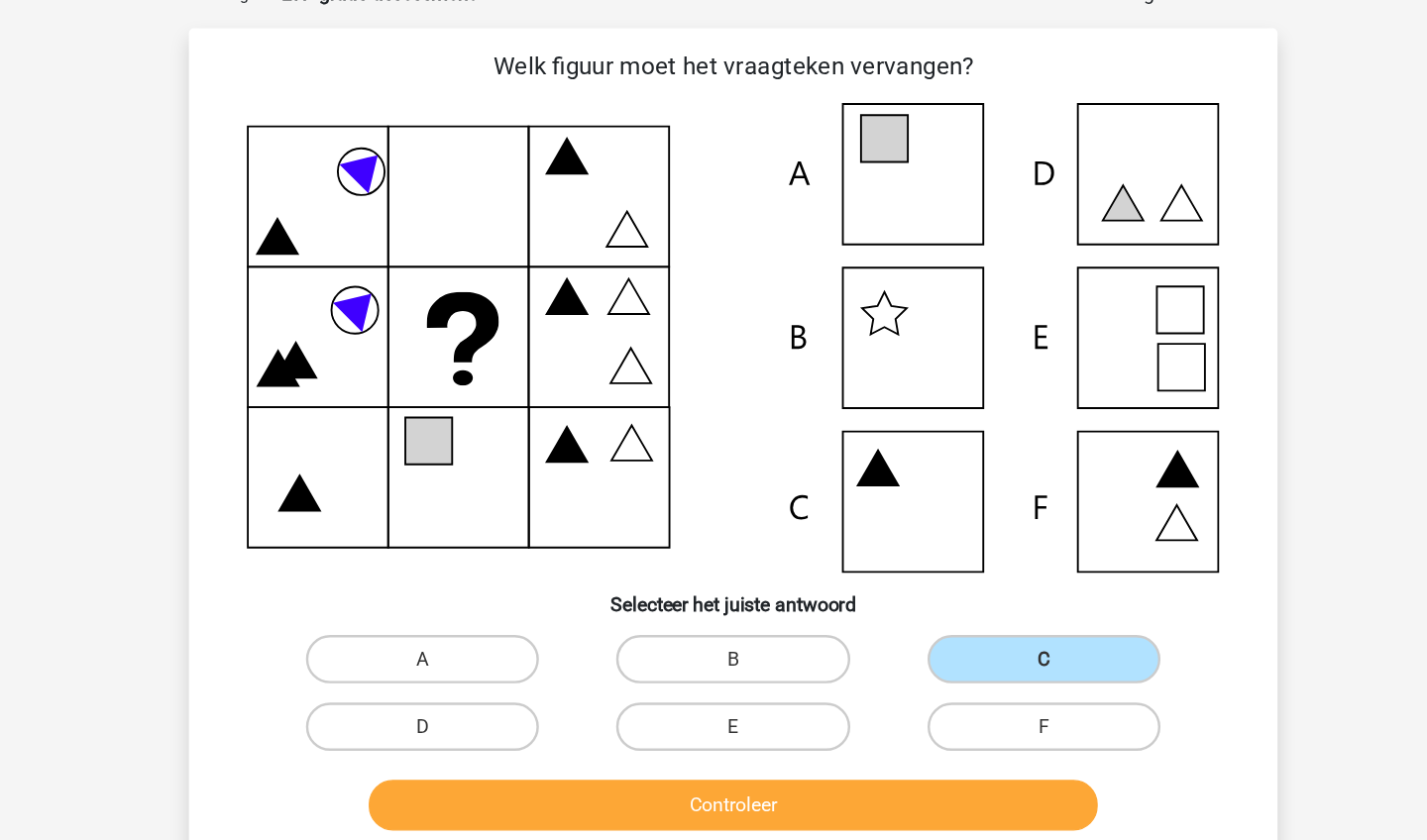 scroll, scrollTop: 1, scrollLeft: 0, axis: vertical 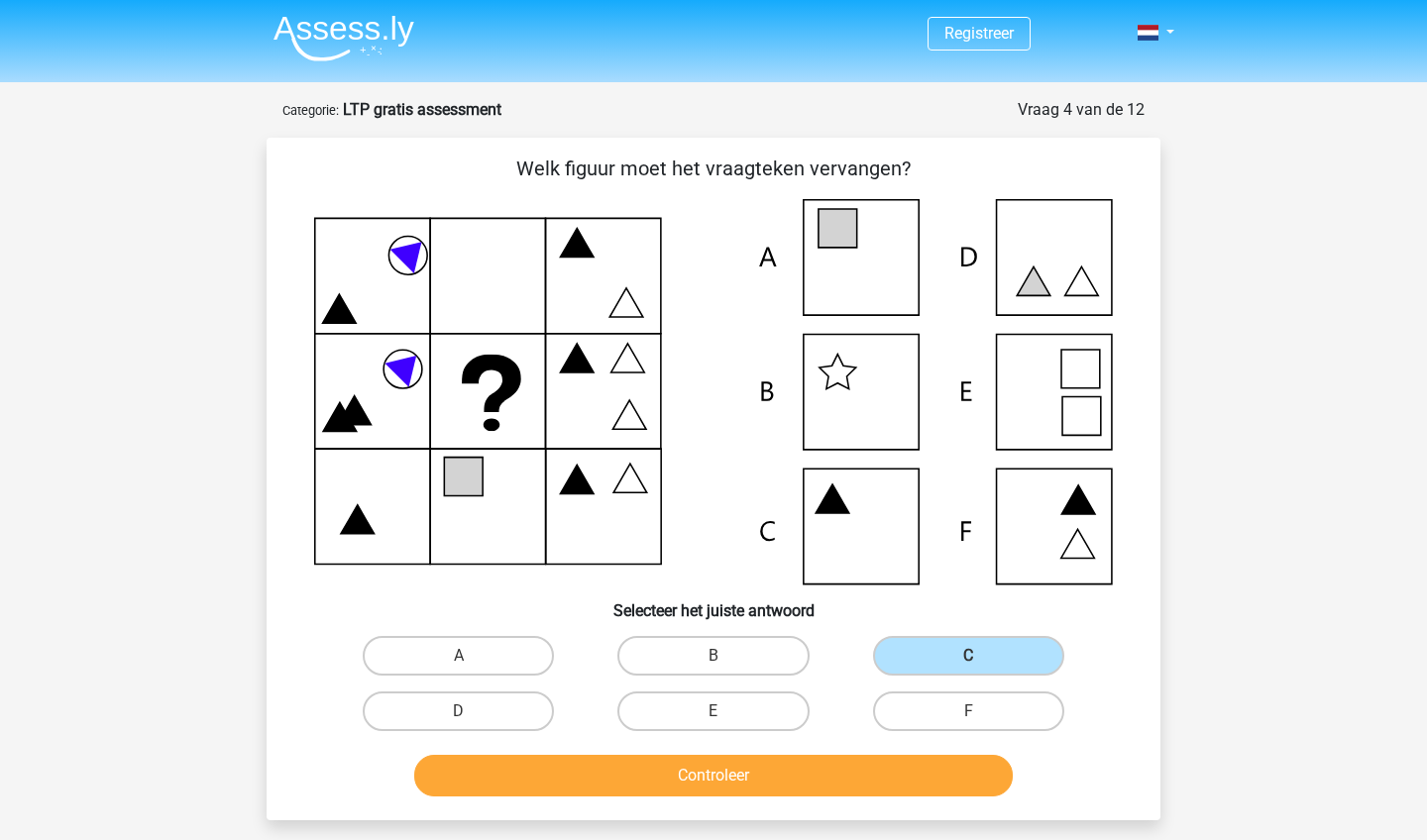 click on "Controleer" at bounding box center (714, 780) 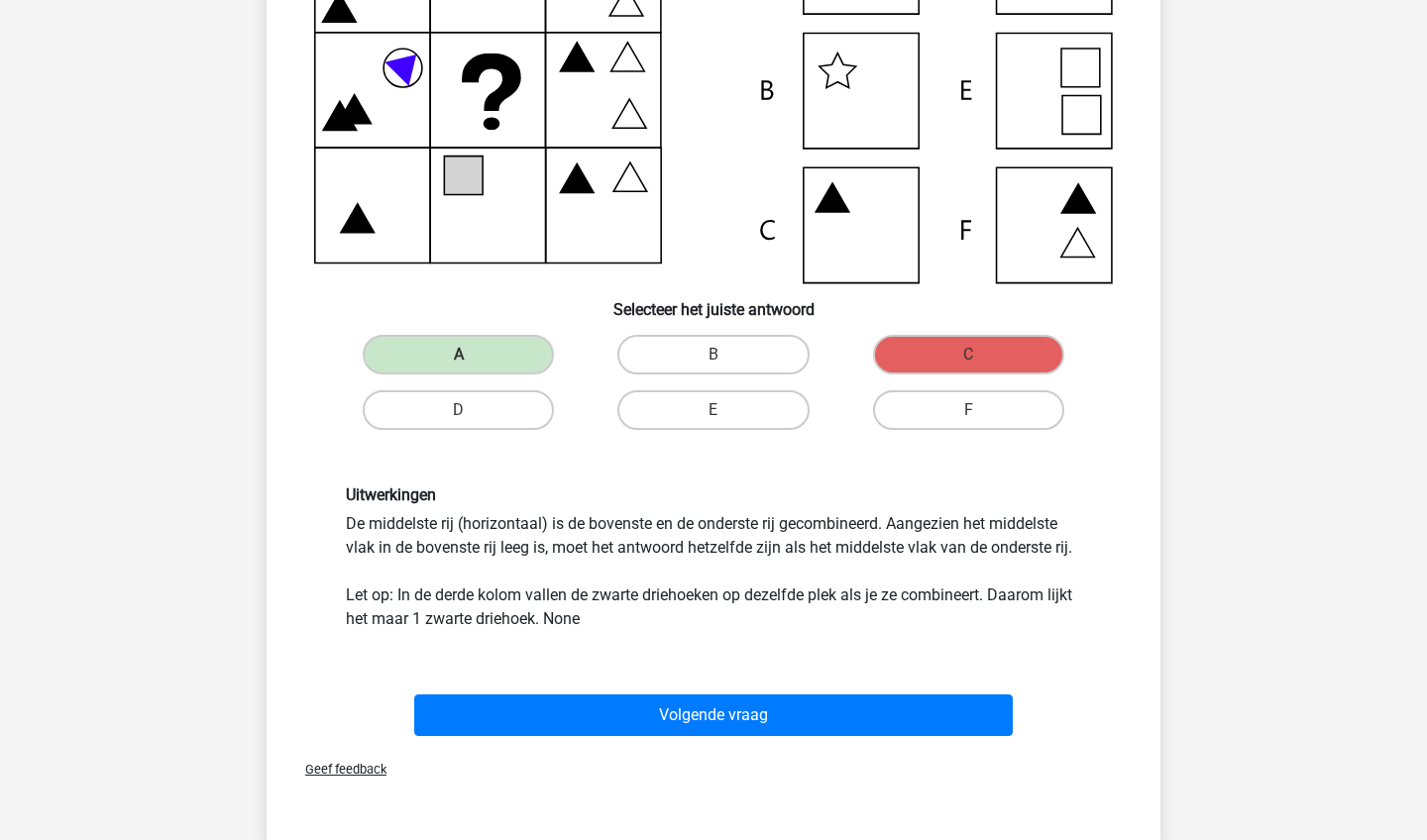scroll, scrollTop: 316, scrollLeft: 0, axis: vertical 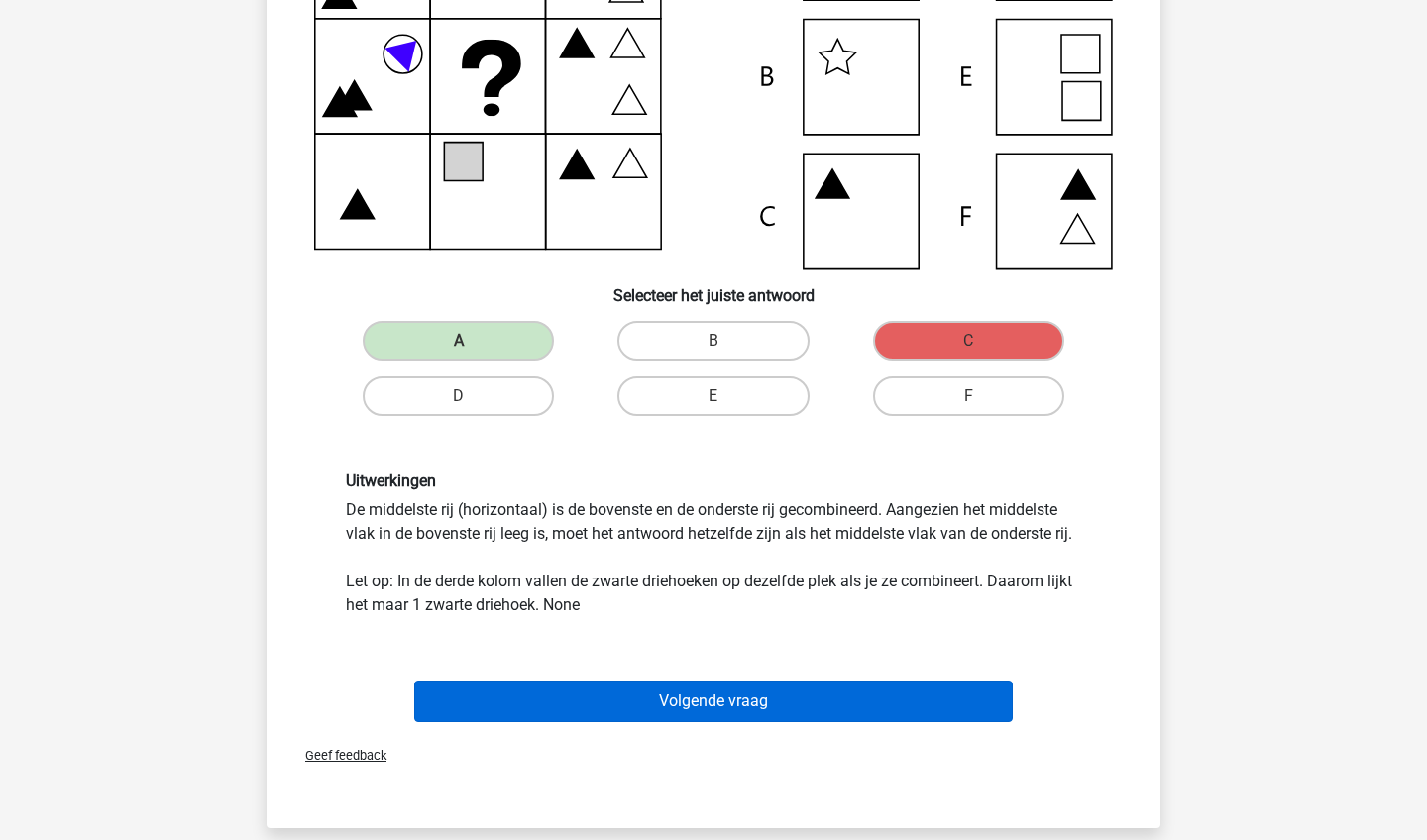 click on "Volgende vraag" at bounding box center (714, 701) 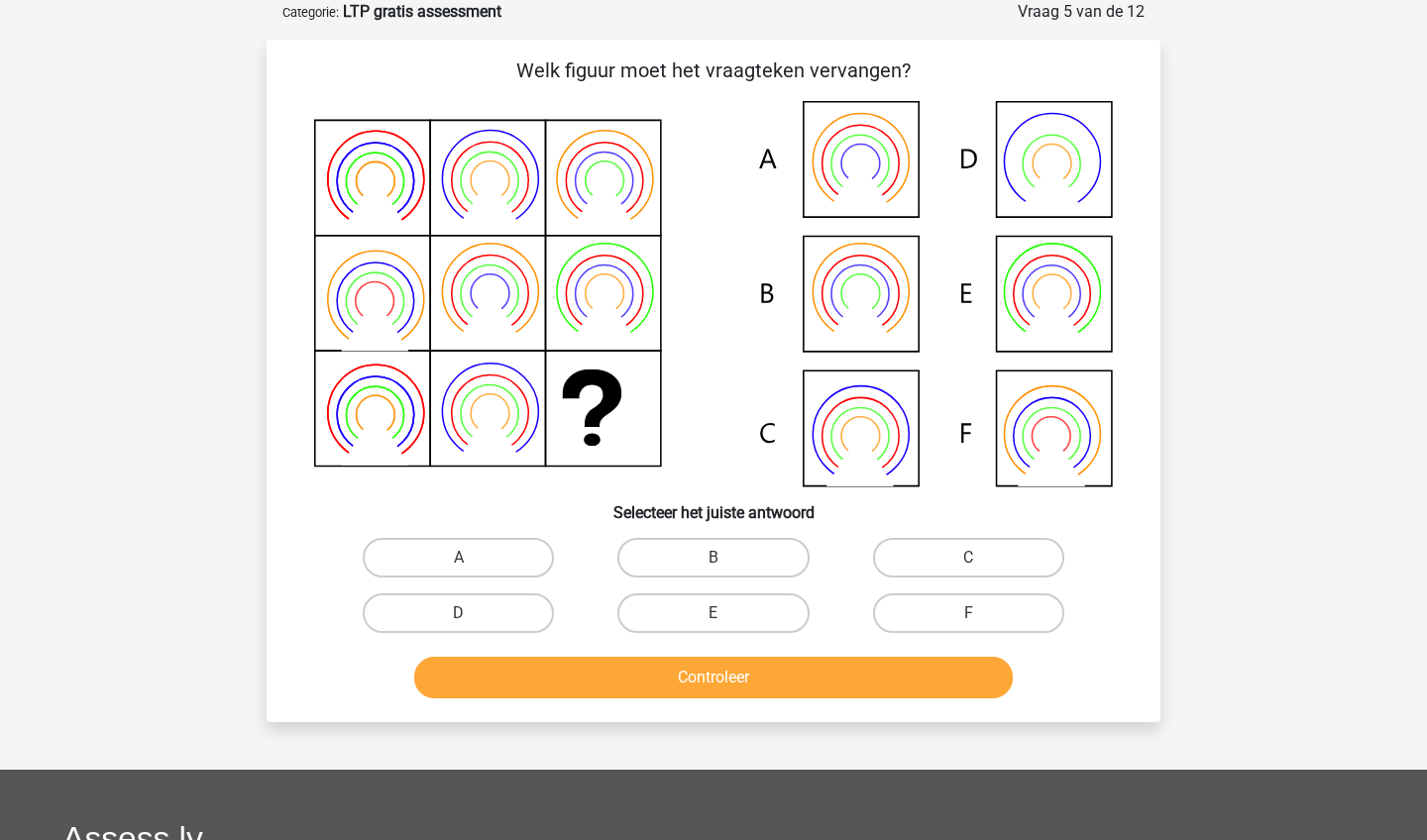 scroll, scrollTop: 80, scrollLeft: 0, axis: vertical 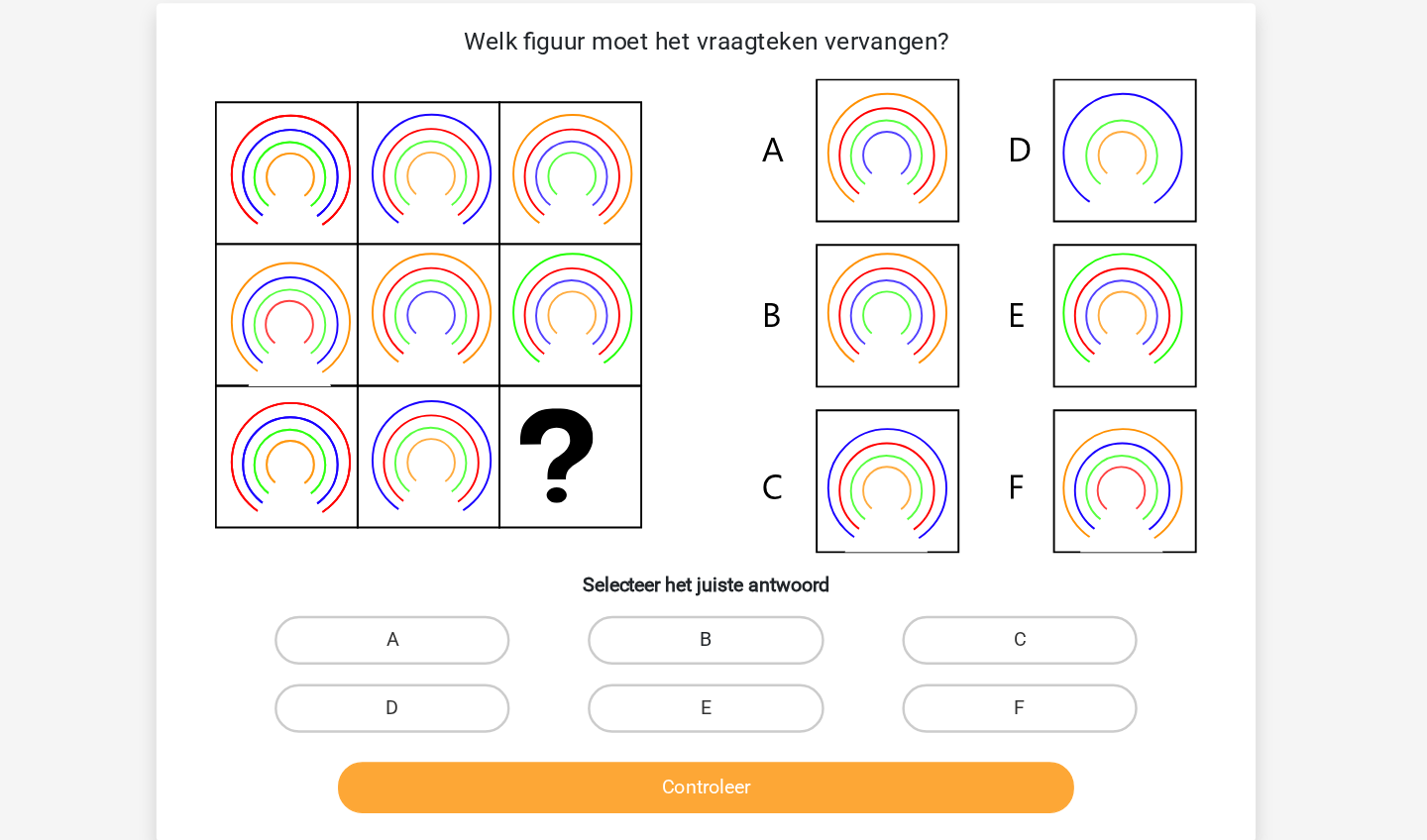 click on "B" at bounding box center [713, 577] 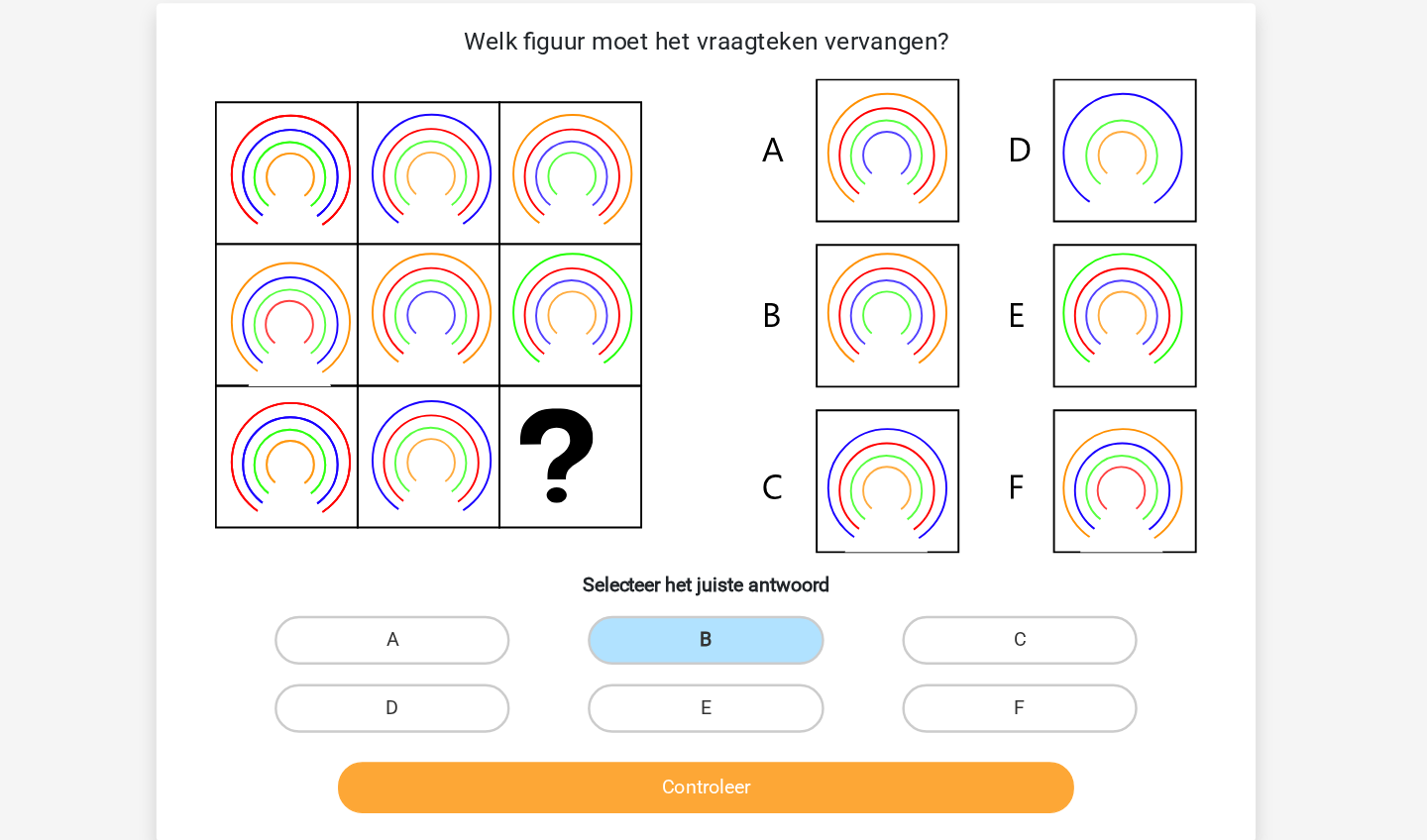 scroll, scrollTop: 16, scrollLeft: 0, axis: vertical 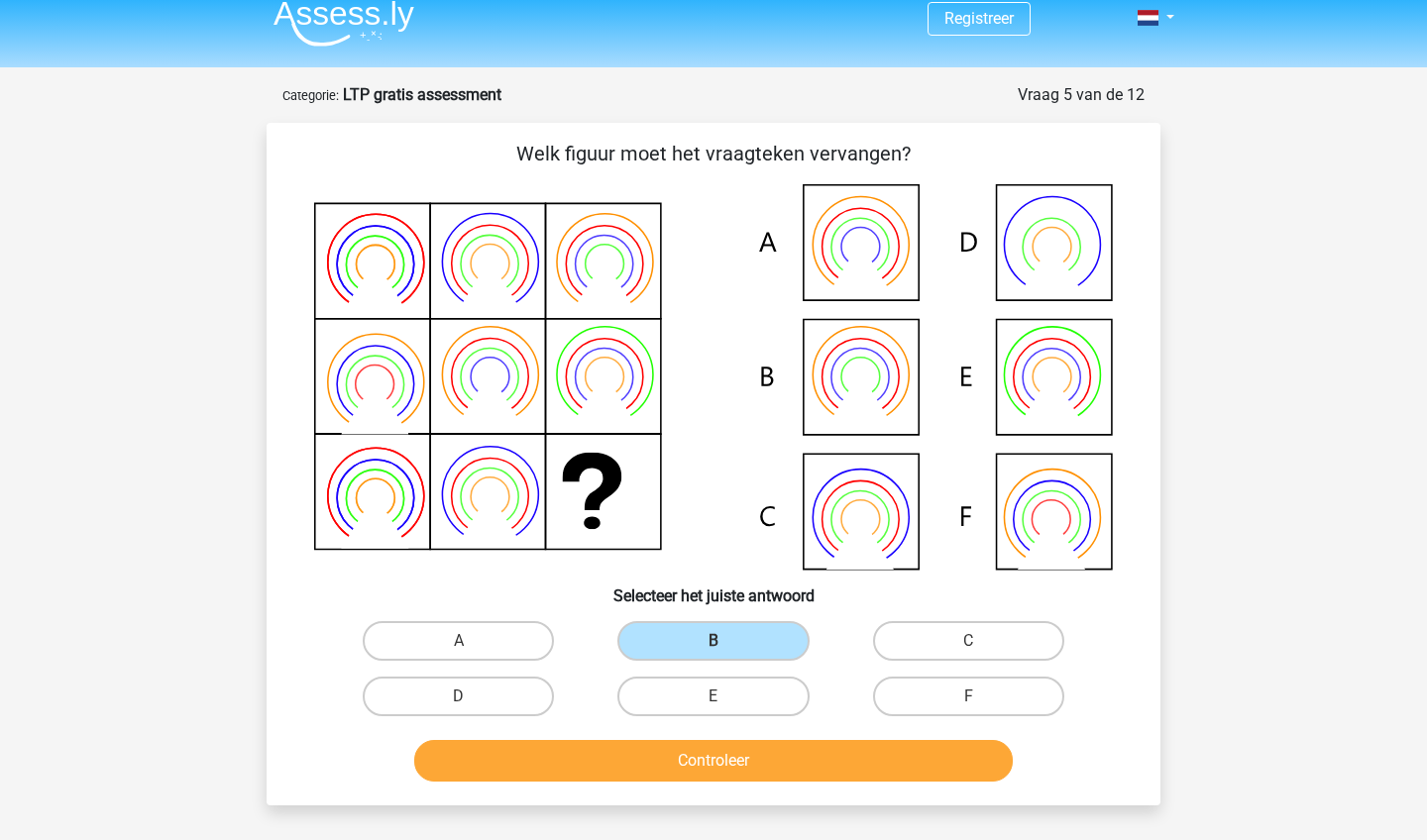 click on "Controleer" at bounding box center (714, 761) 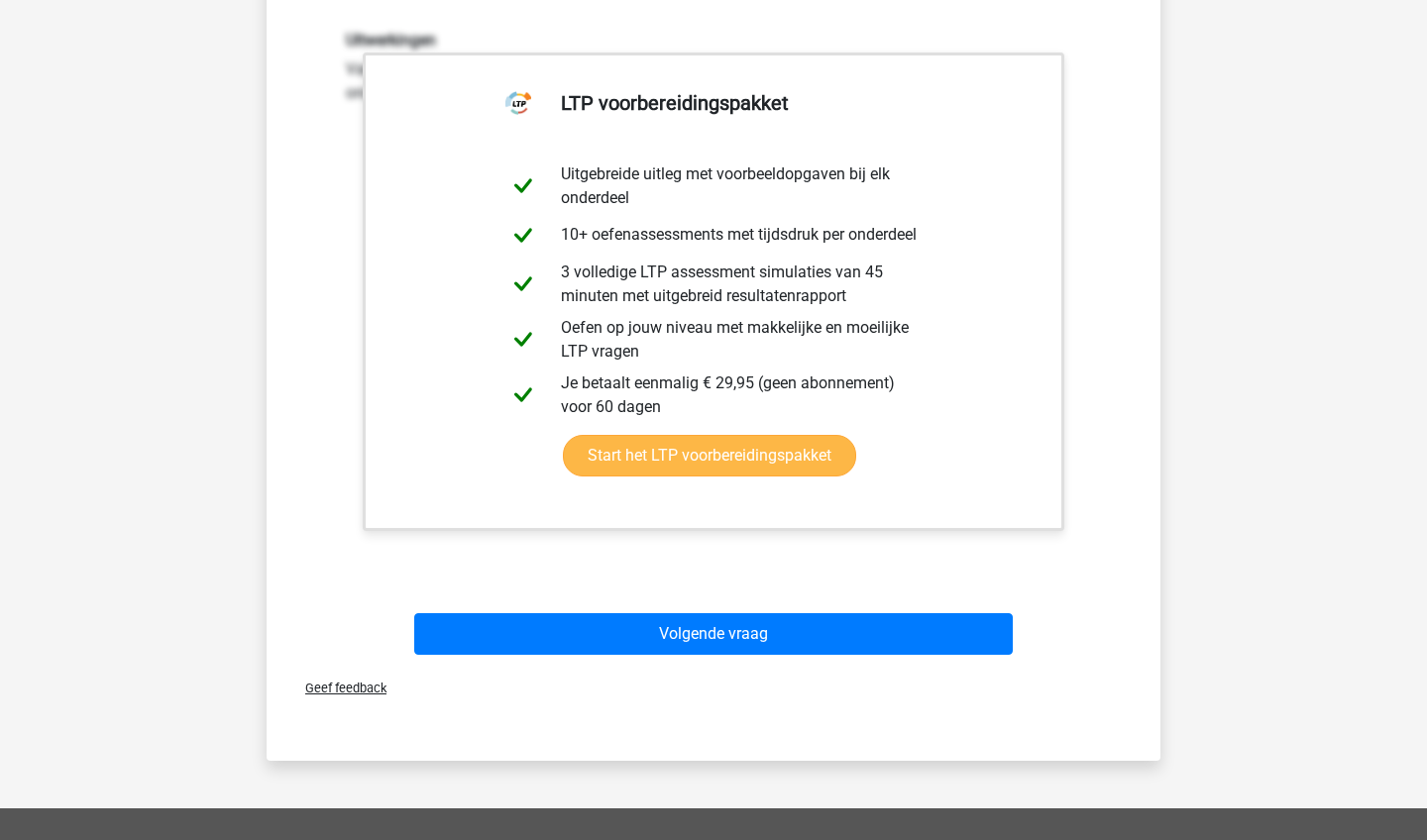scroll, scrollTop: 782, scrollLeft: 0, axis: vertical 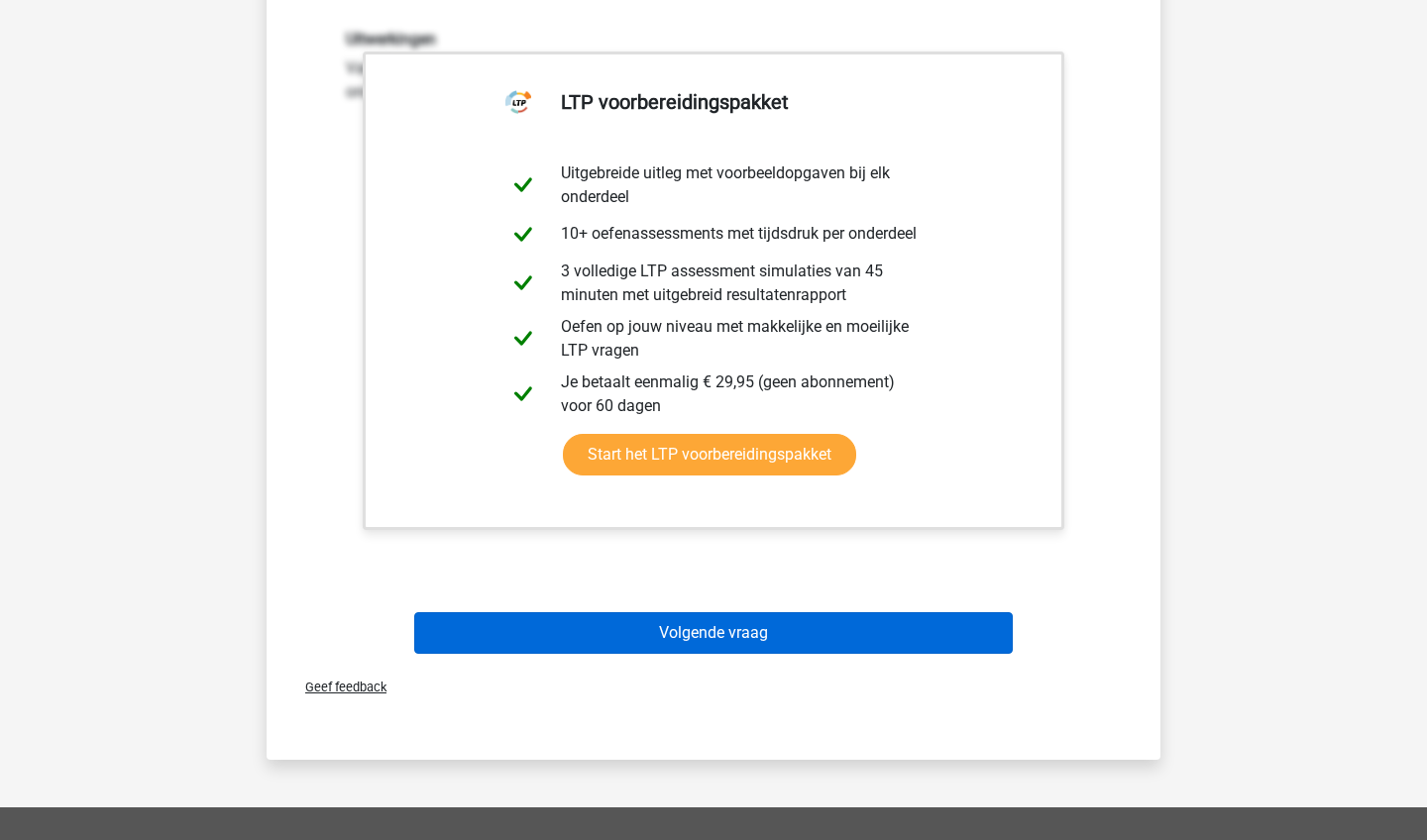 click on "Volgende vraag" at bounding box center (714, 633) 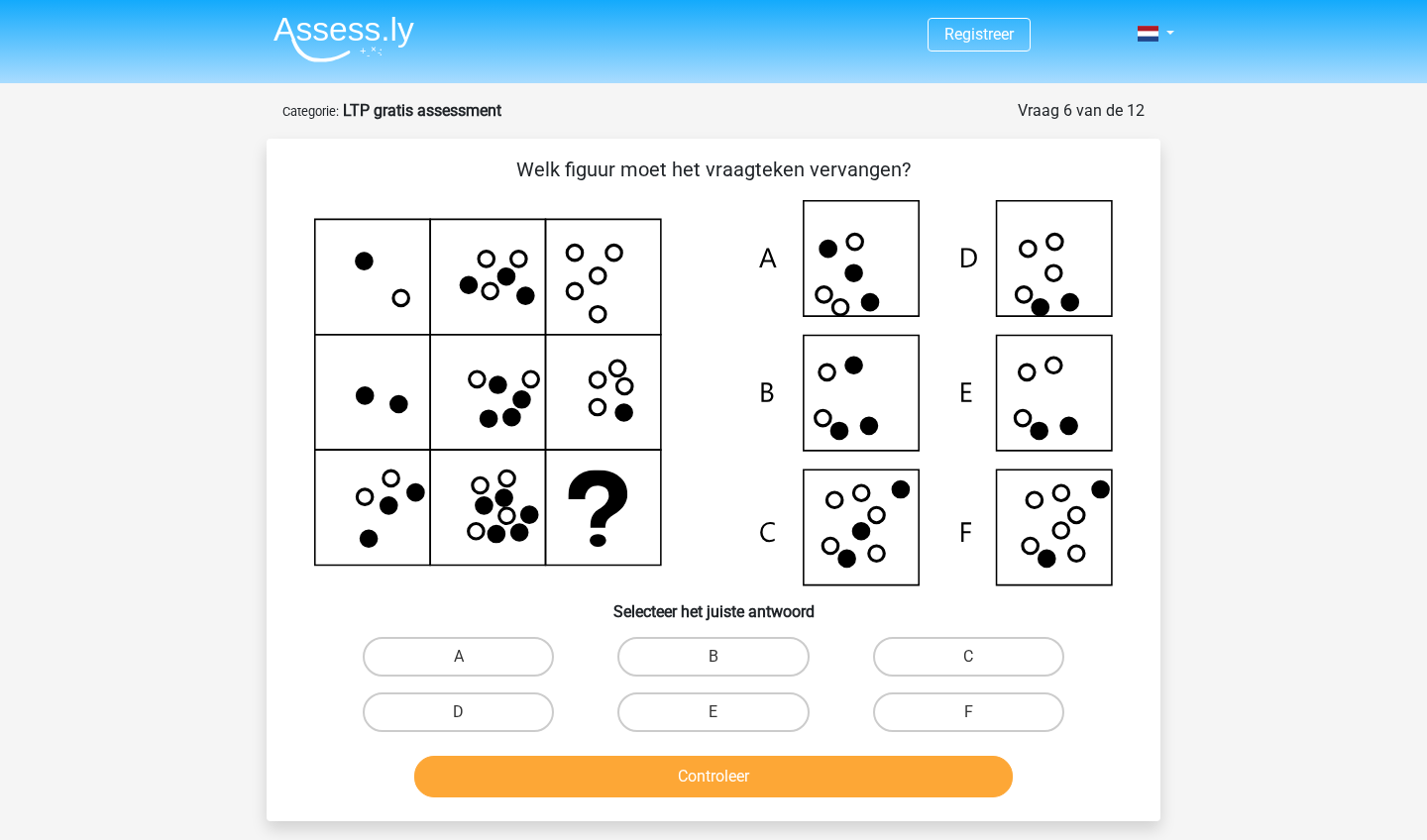 scroll, scrollTop: 0, scrollLeft: 0, axis: both 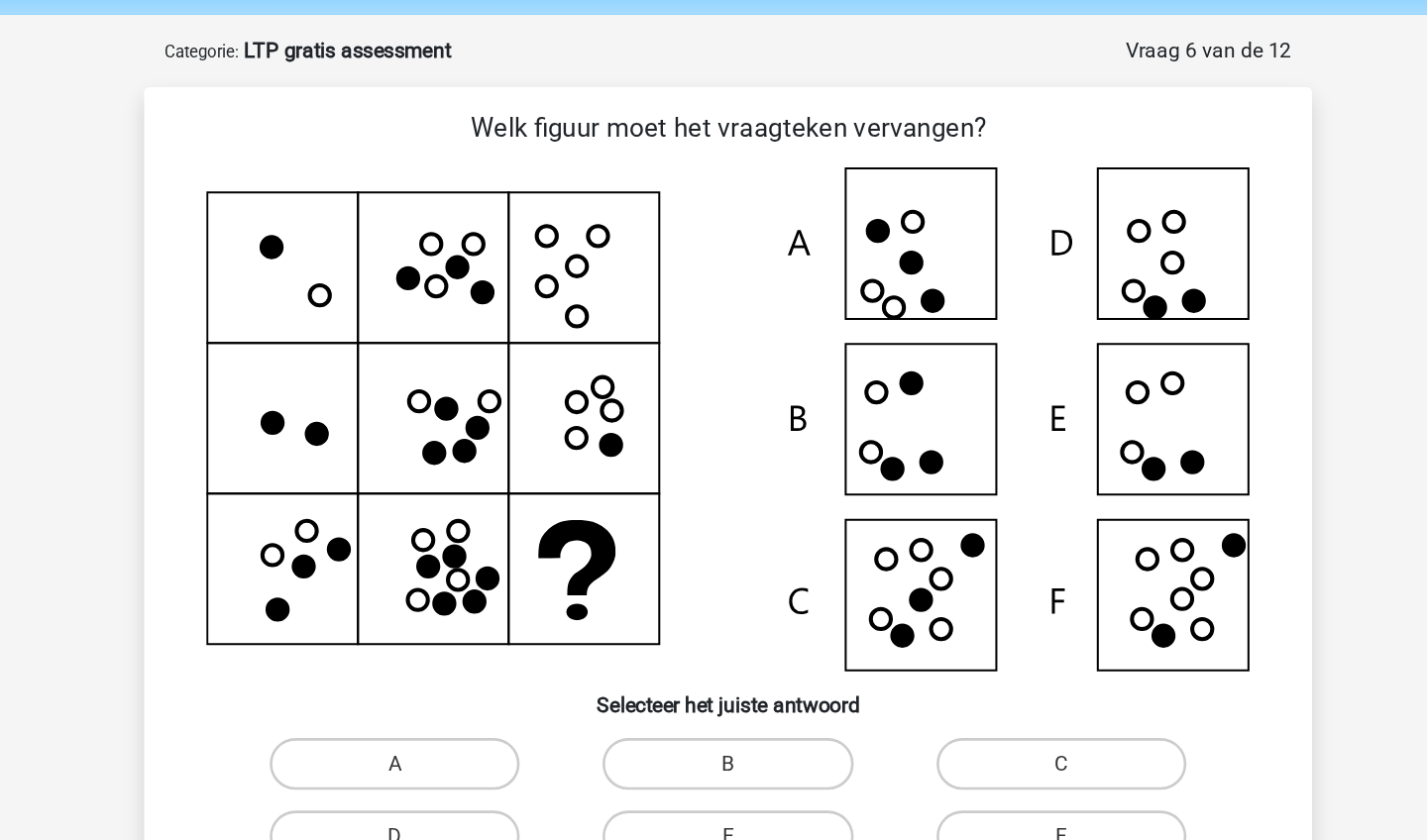 click 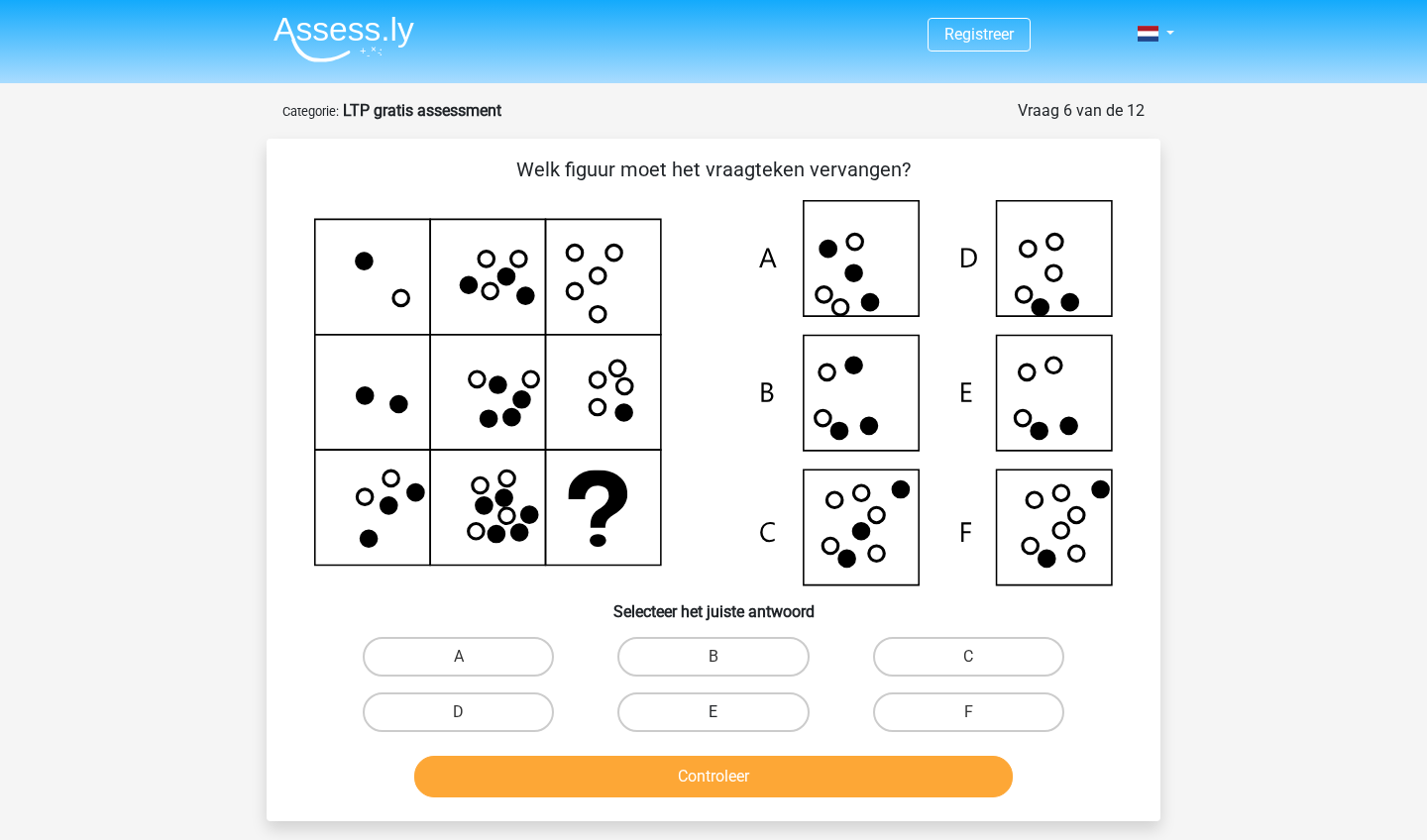 click on "E" at bounding box center (713, 712) 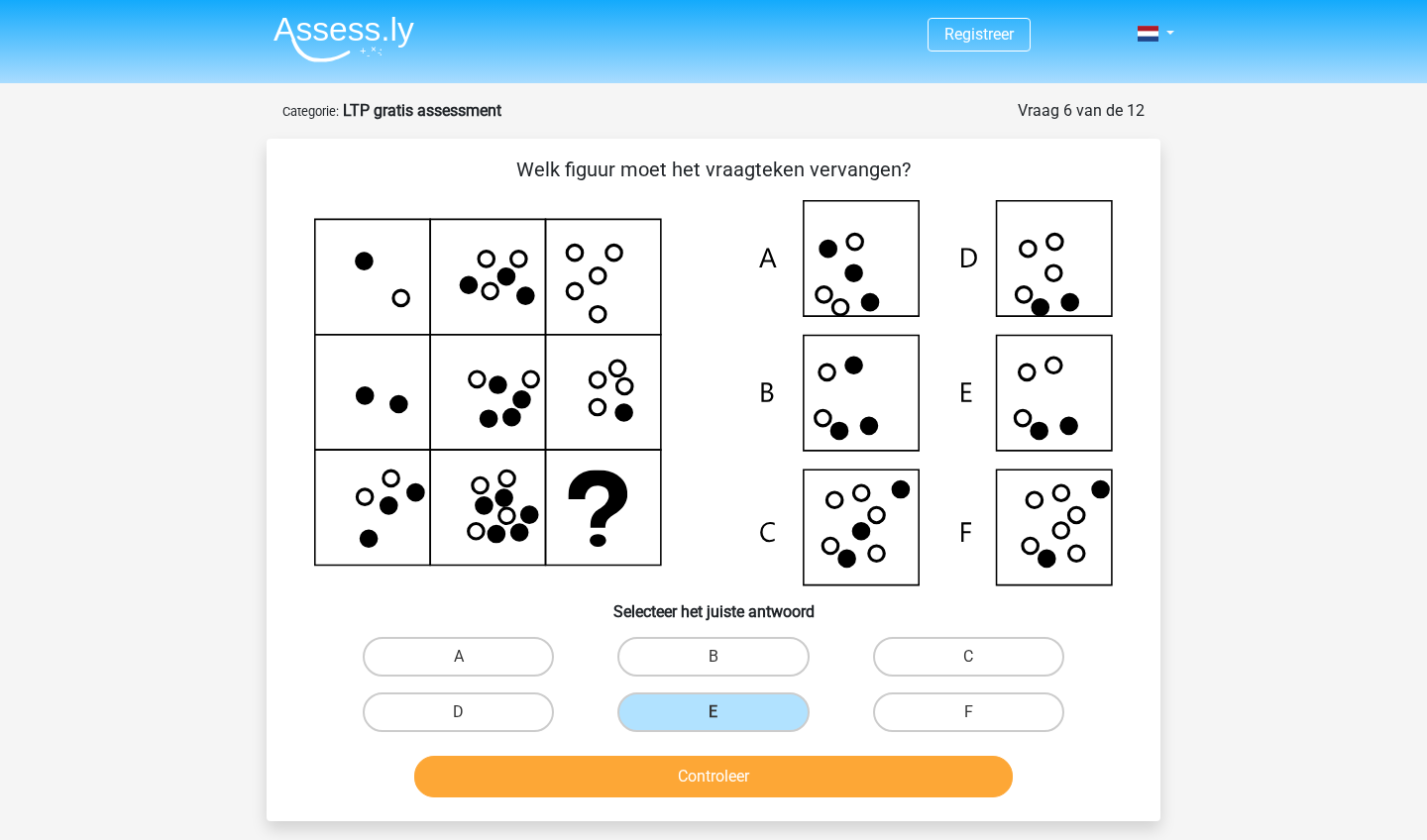 click on "Controleer" at bounding box center [714, 777] 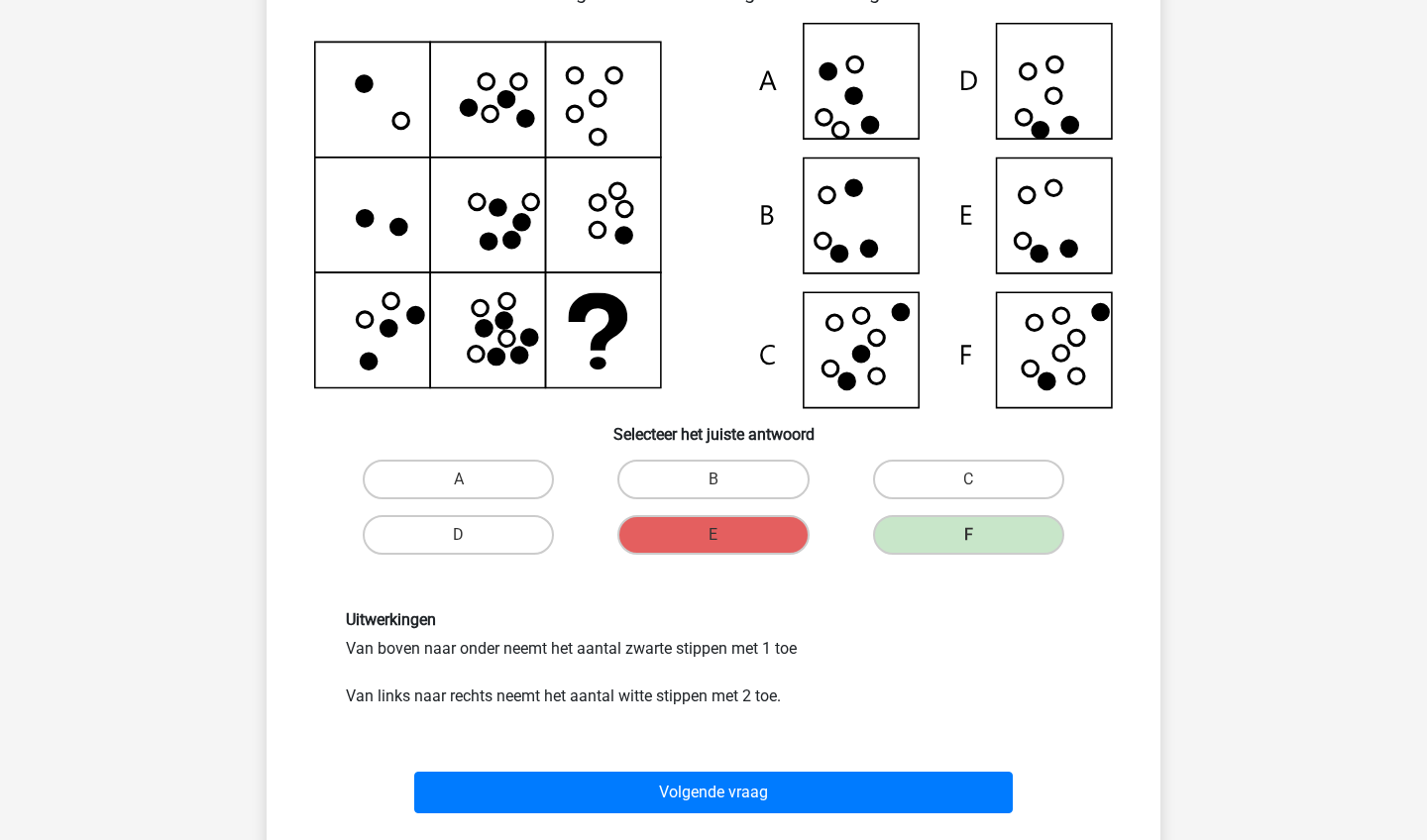 scroll, scrollTop: 170, scrollLeft: 0, axis: vertical 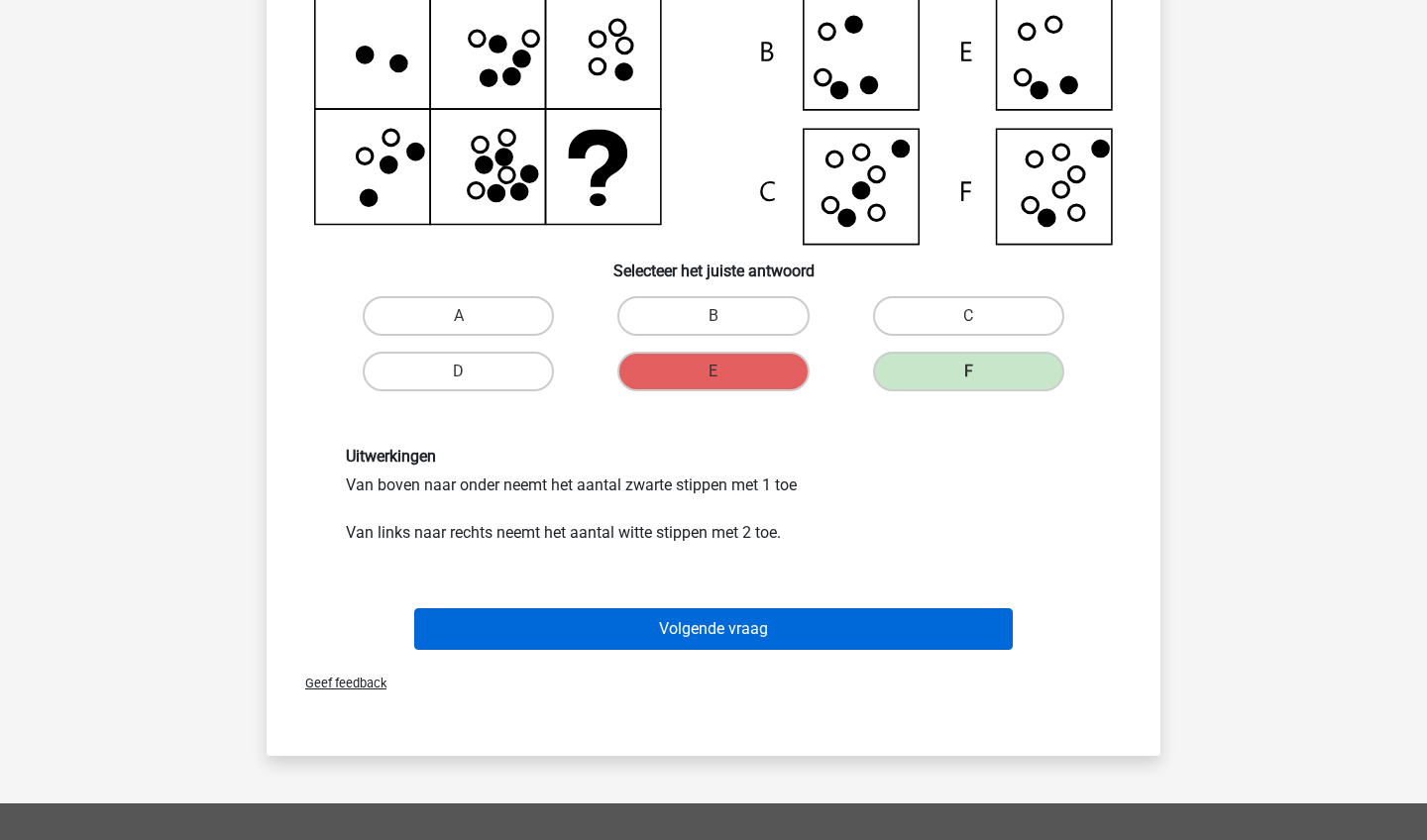click on "Volgende vraag" at bounding box center [714, 629] 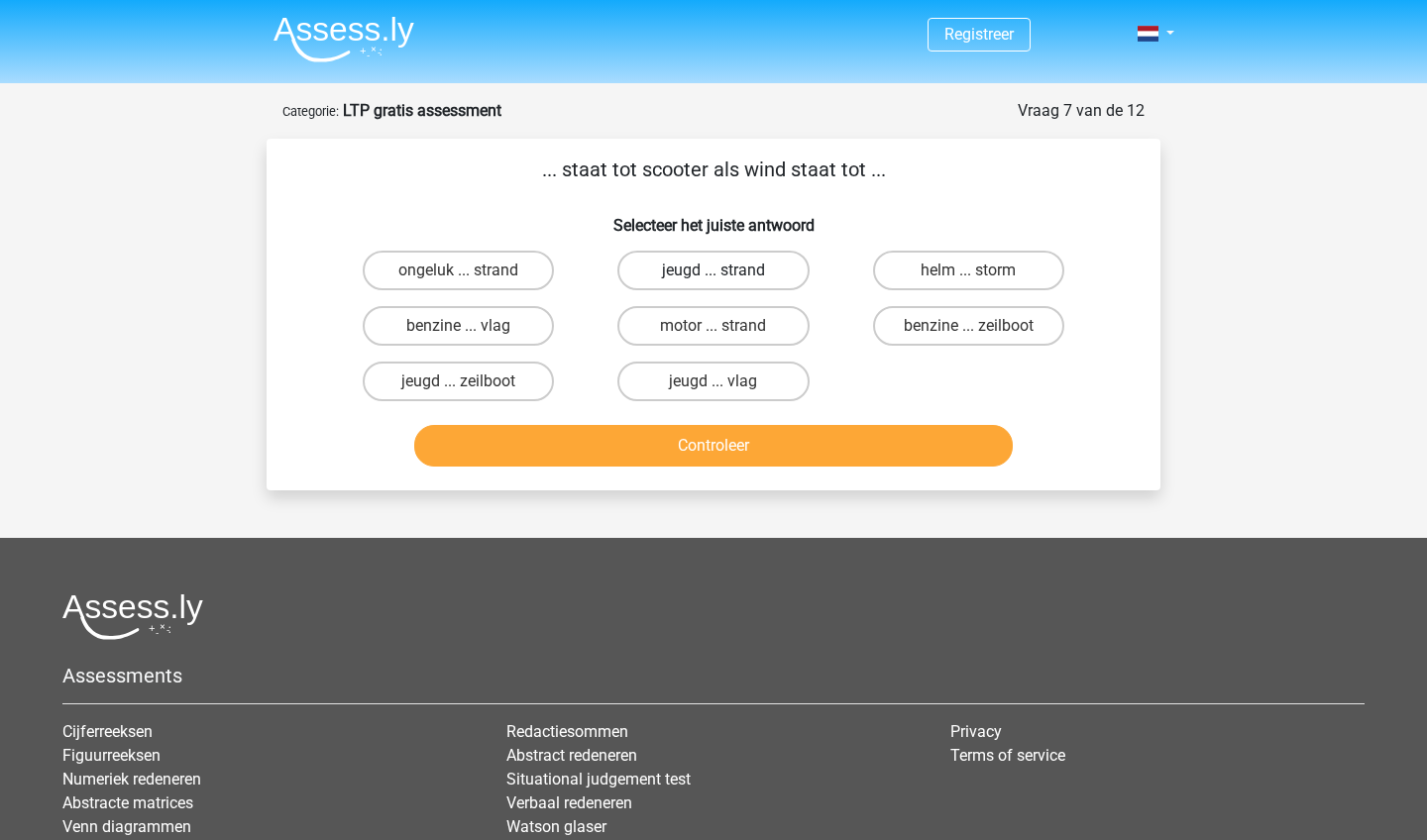 scroll, scrollTop: 0, scrollLeft: 0, axis: both 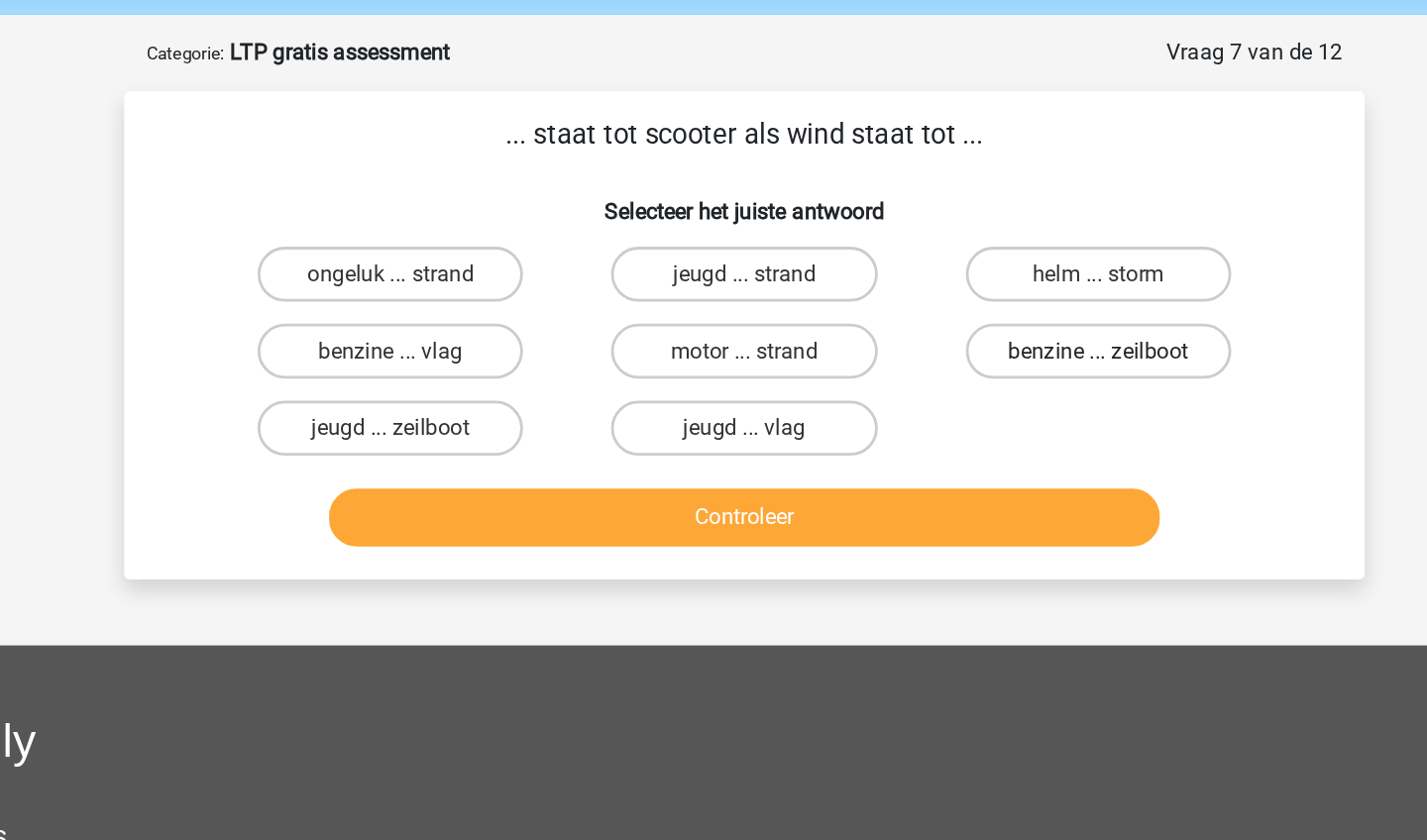 click on "benzine ... zeilboot" at bounding box center (968, 326) 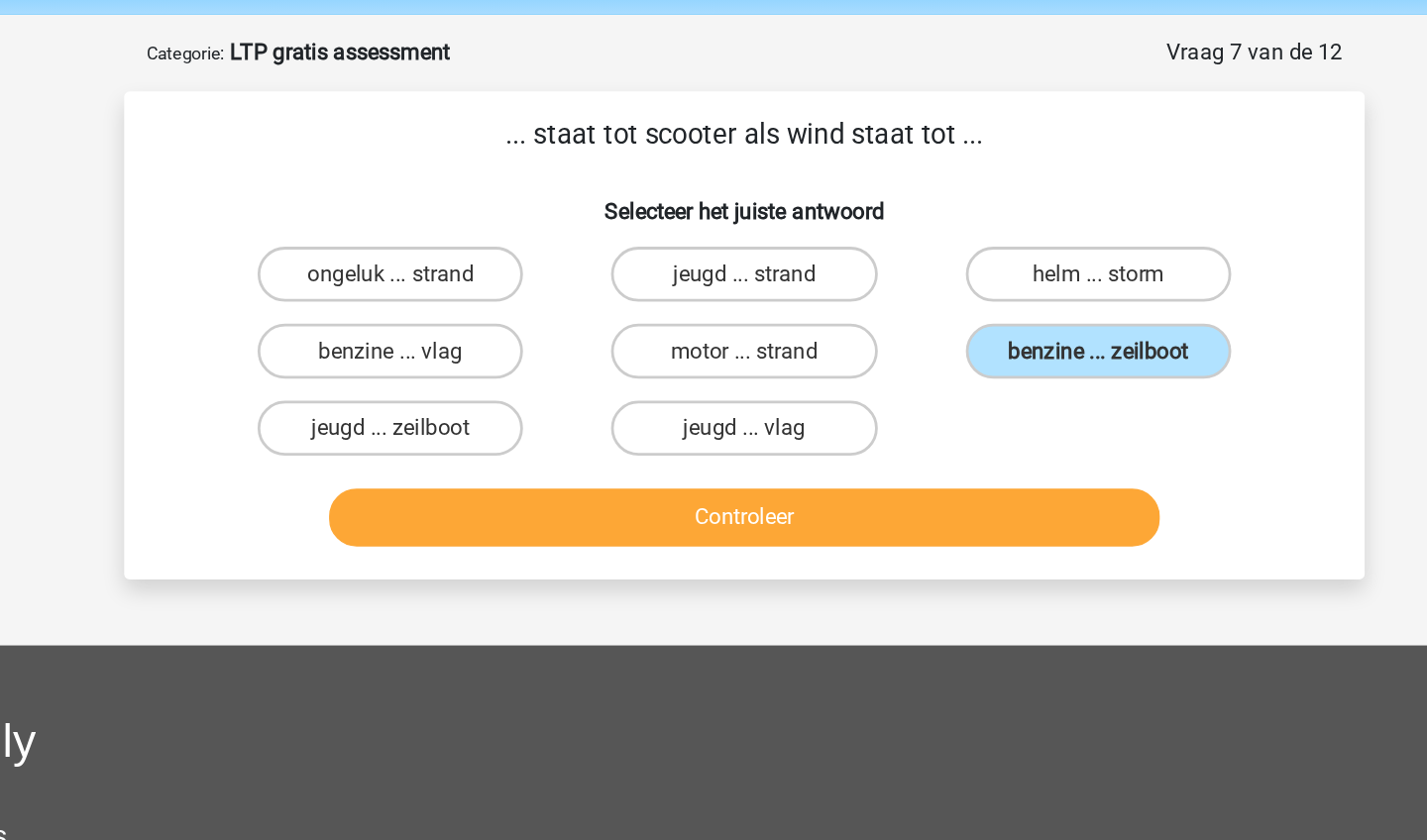 click on "Controleer" at bounding box center (714, 446) 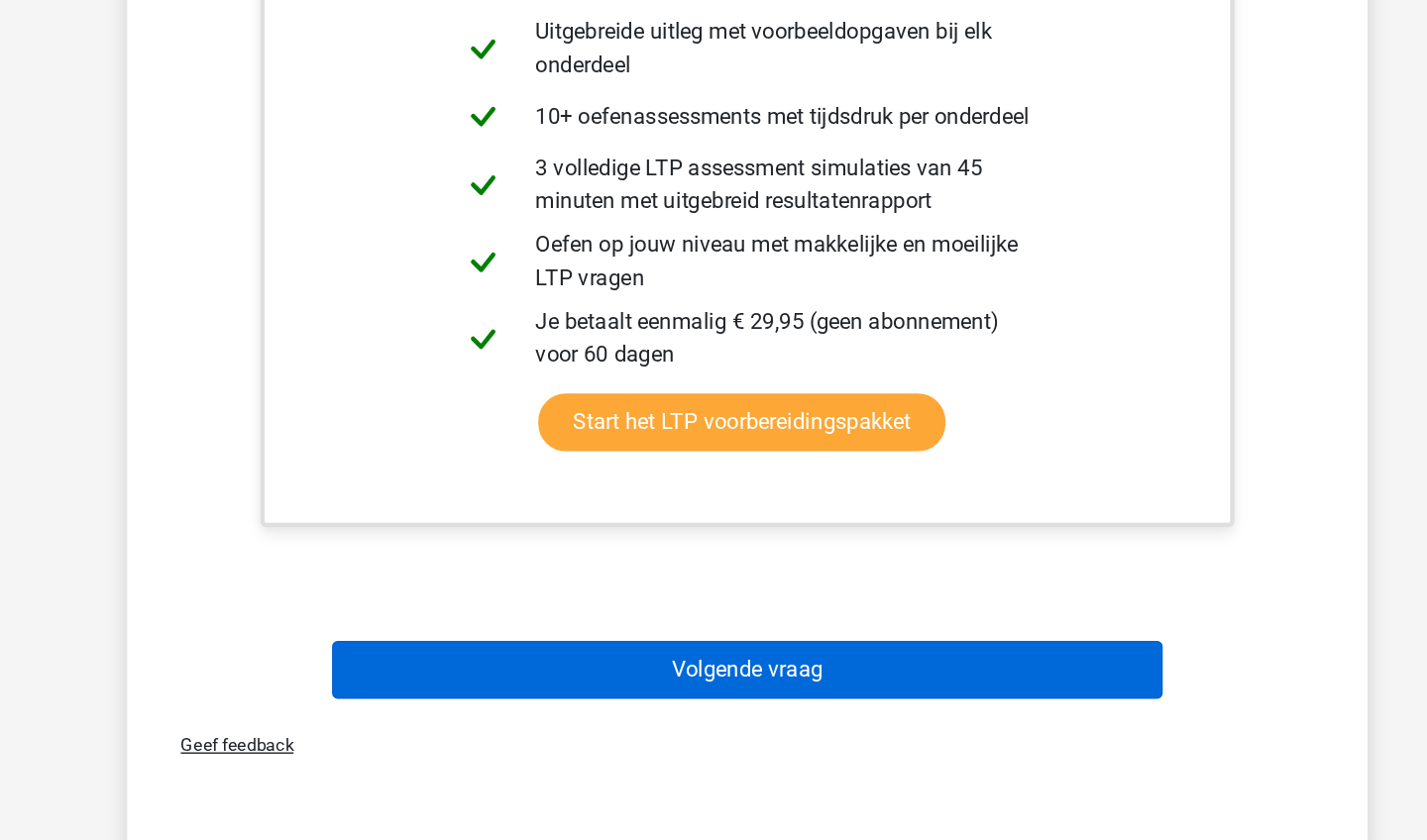 click on "Volgende vraag" at bounding box center (714, 717) 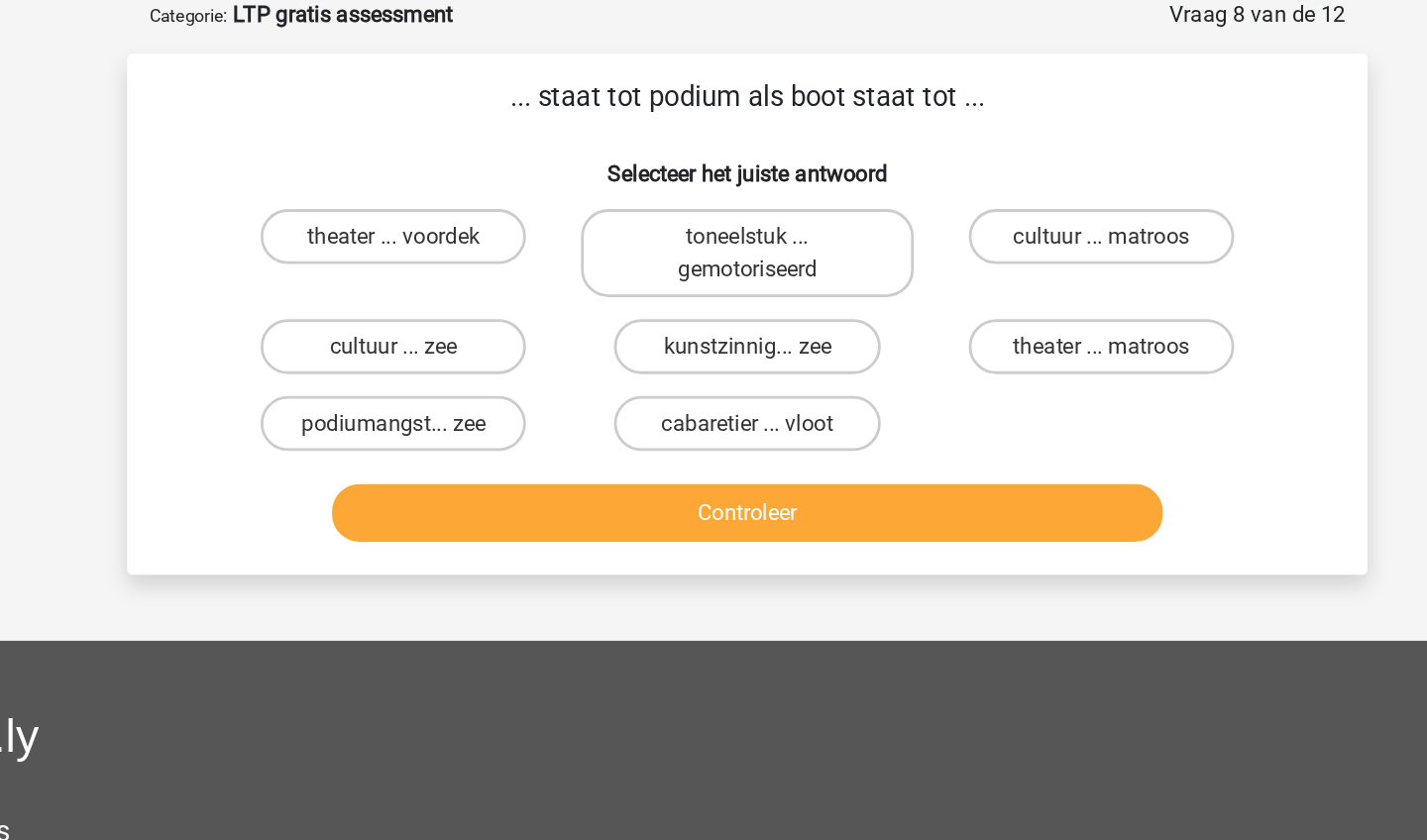 scroll, scrollTop: 99, scrollLeft: 0, axis: vertical 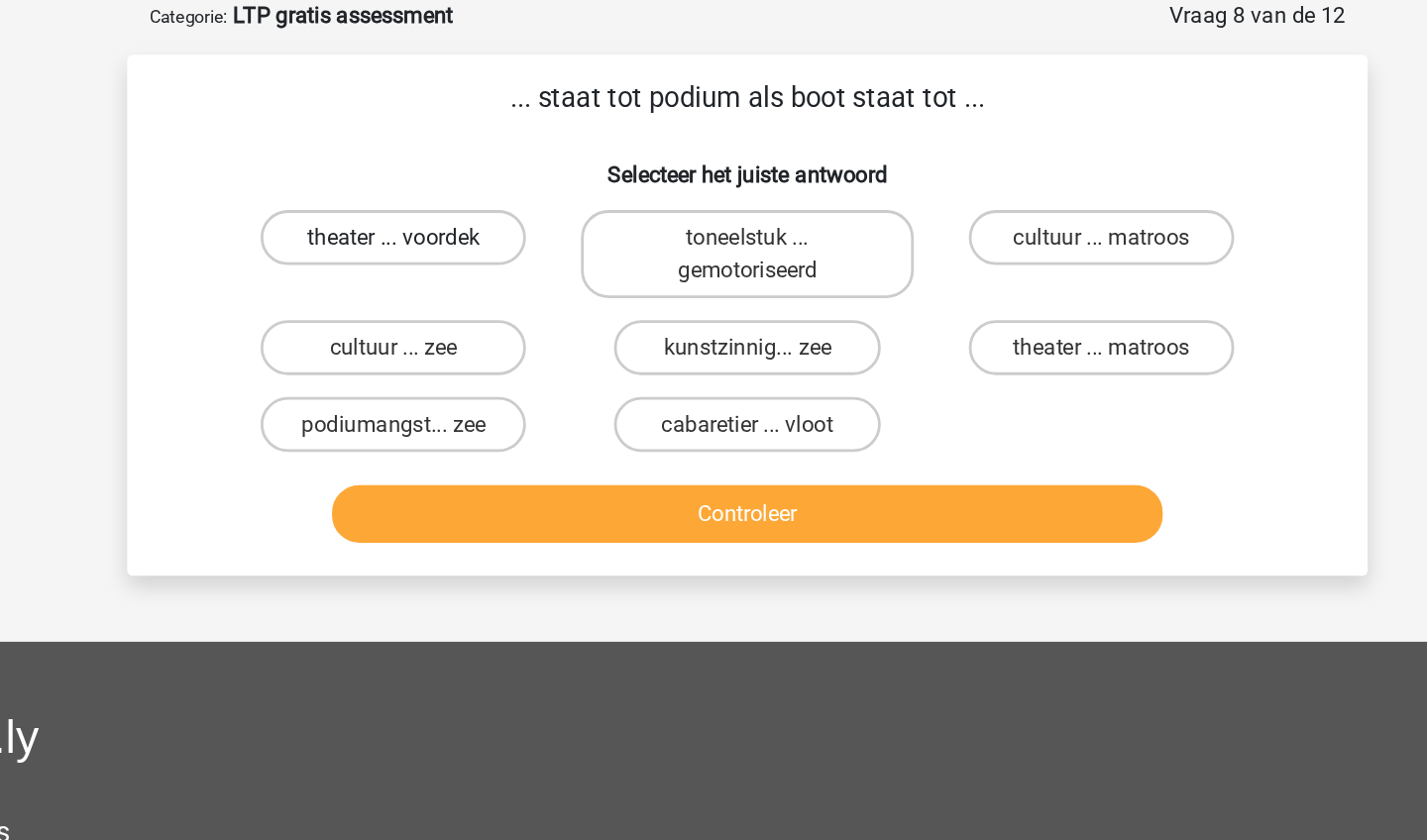 click on "theater ... voordek" at bounding box center [458, 171] 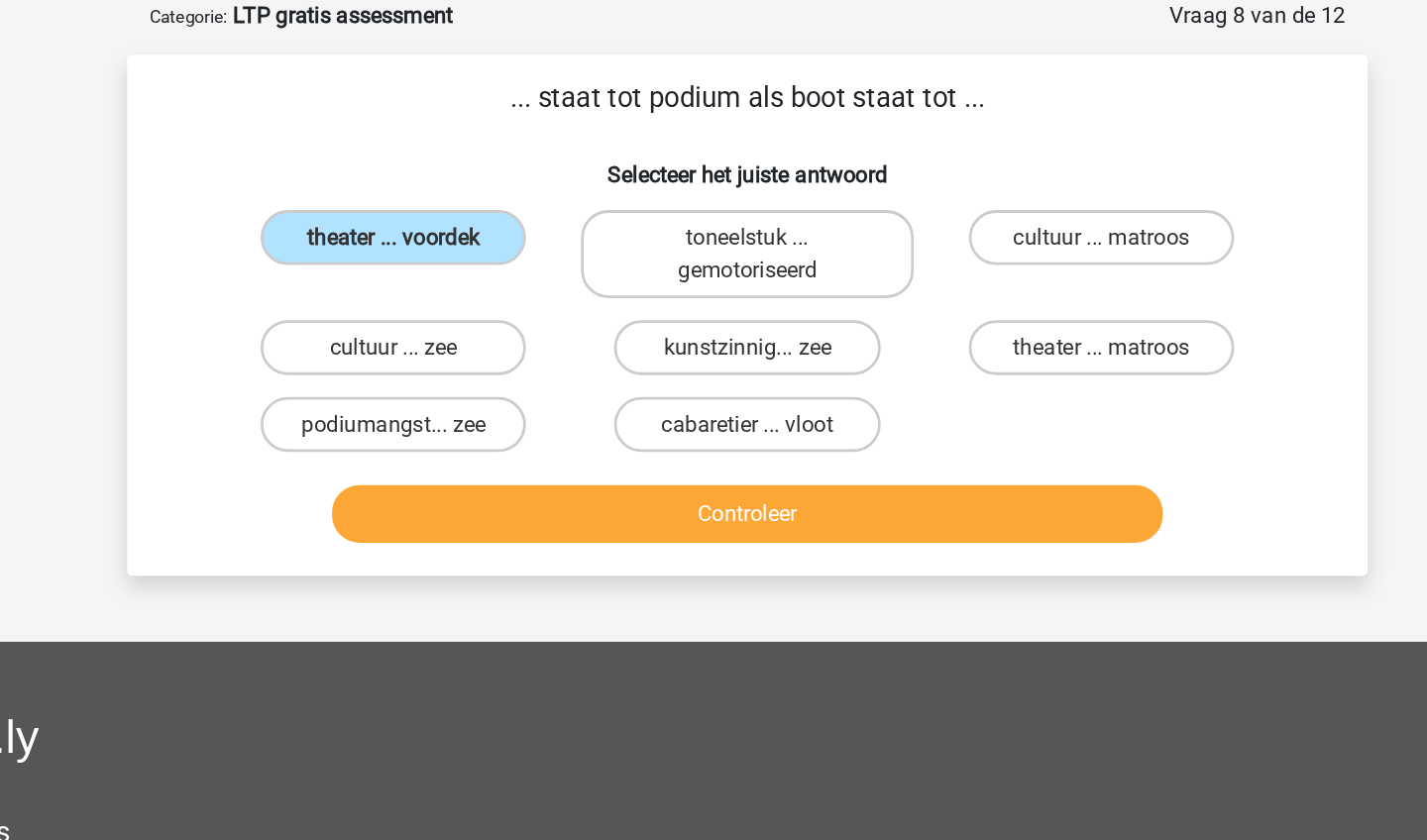 click on "Controleer" at bounding box center (714, 370) 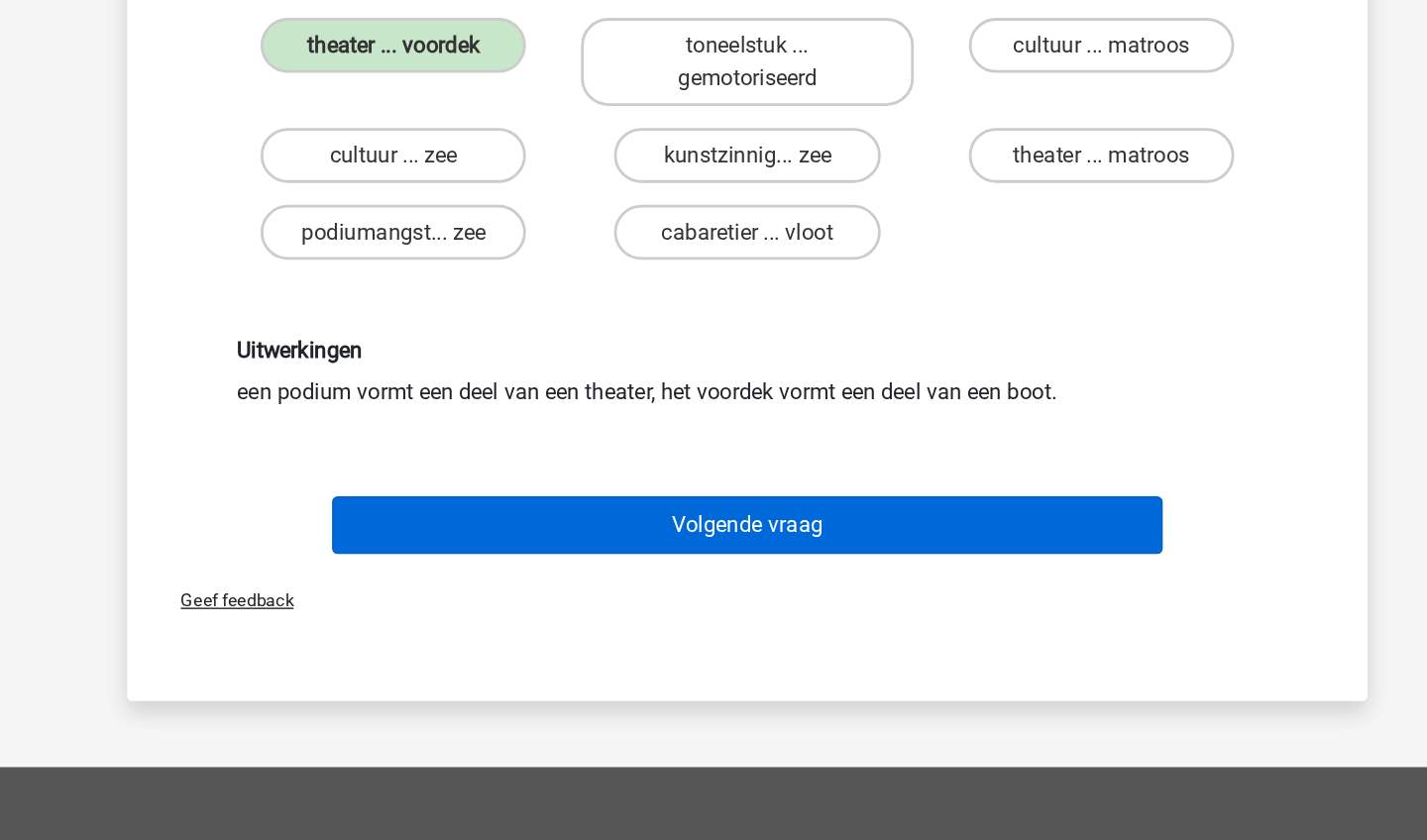 click on "Volgende vraag" at bounding box center (714, 517) 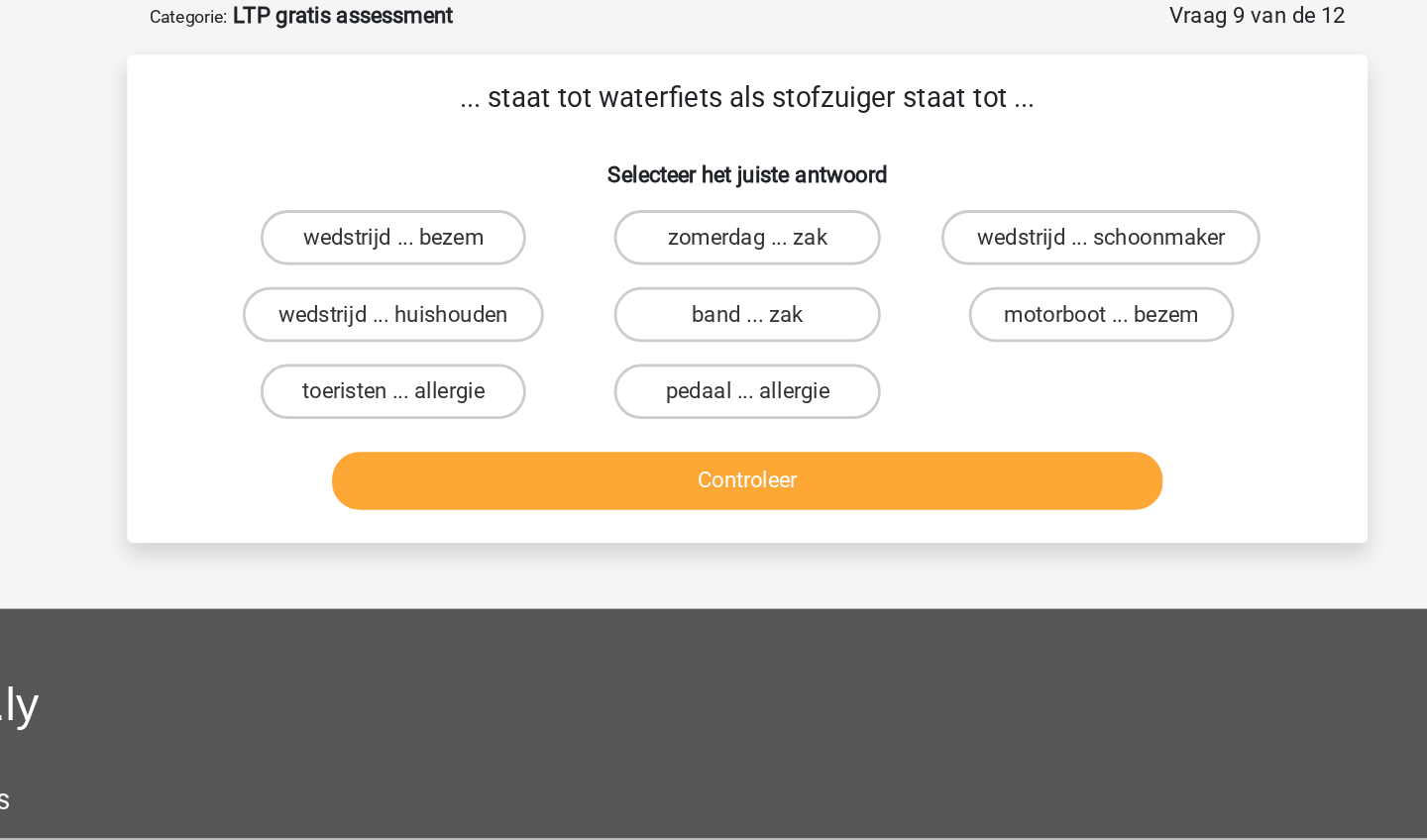 scroll, scrollTop: 51, scrollLeft: 0, axis: vertical 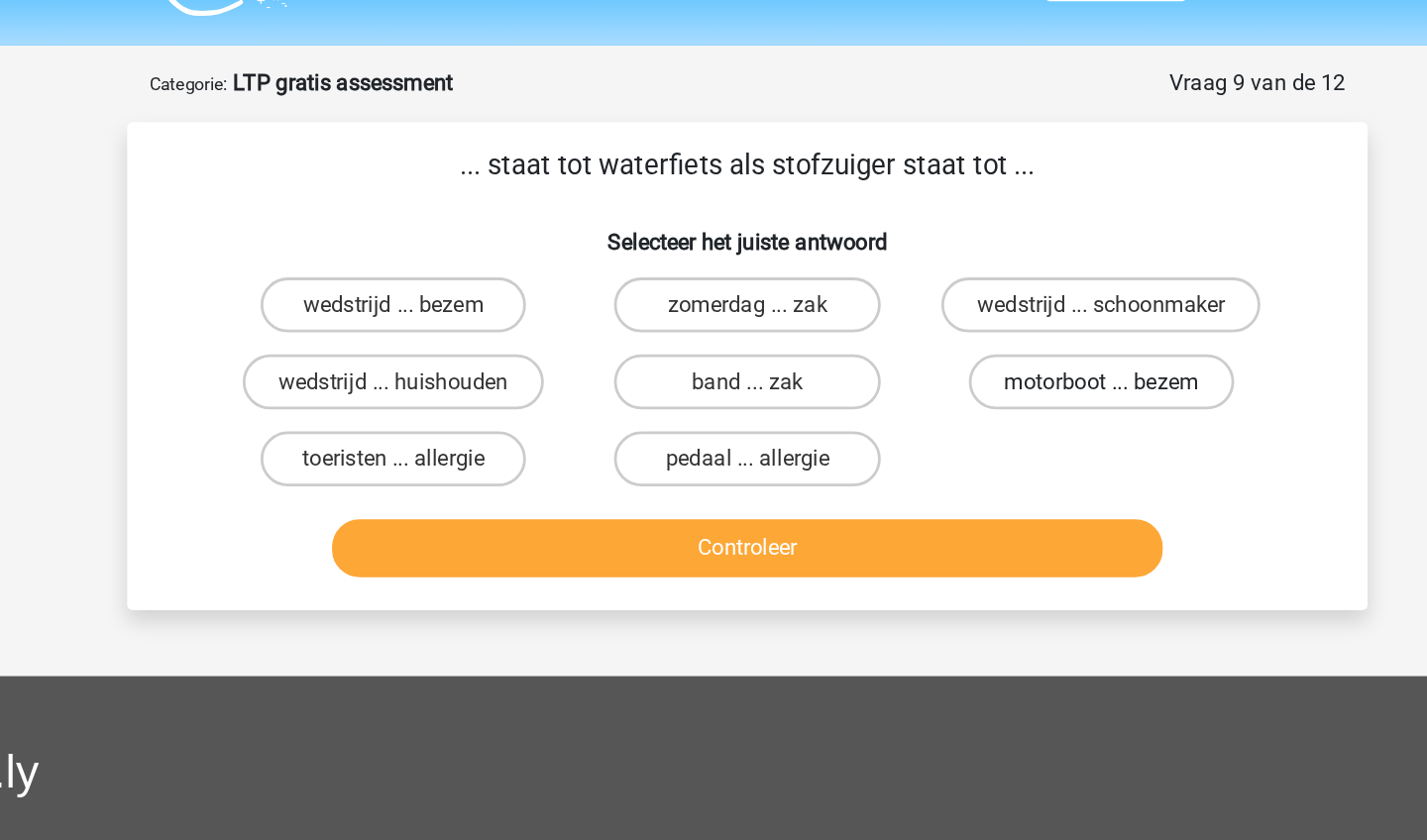 click on "motorboot ... bezem" at bounding box center [968, 275] 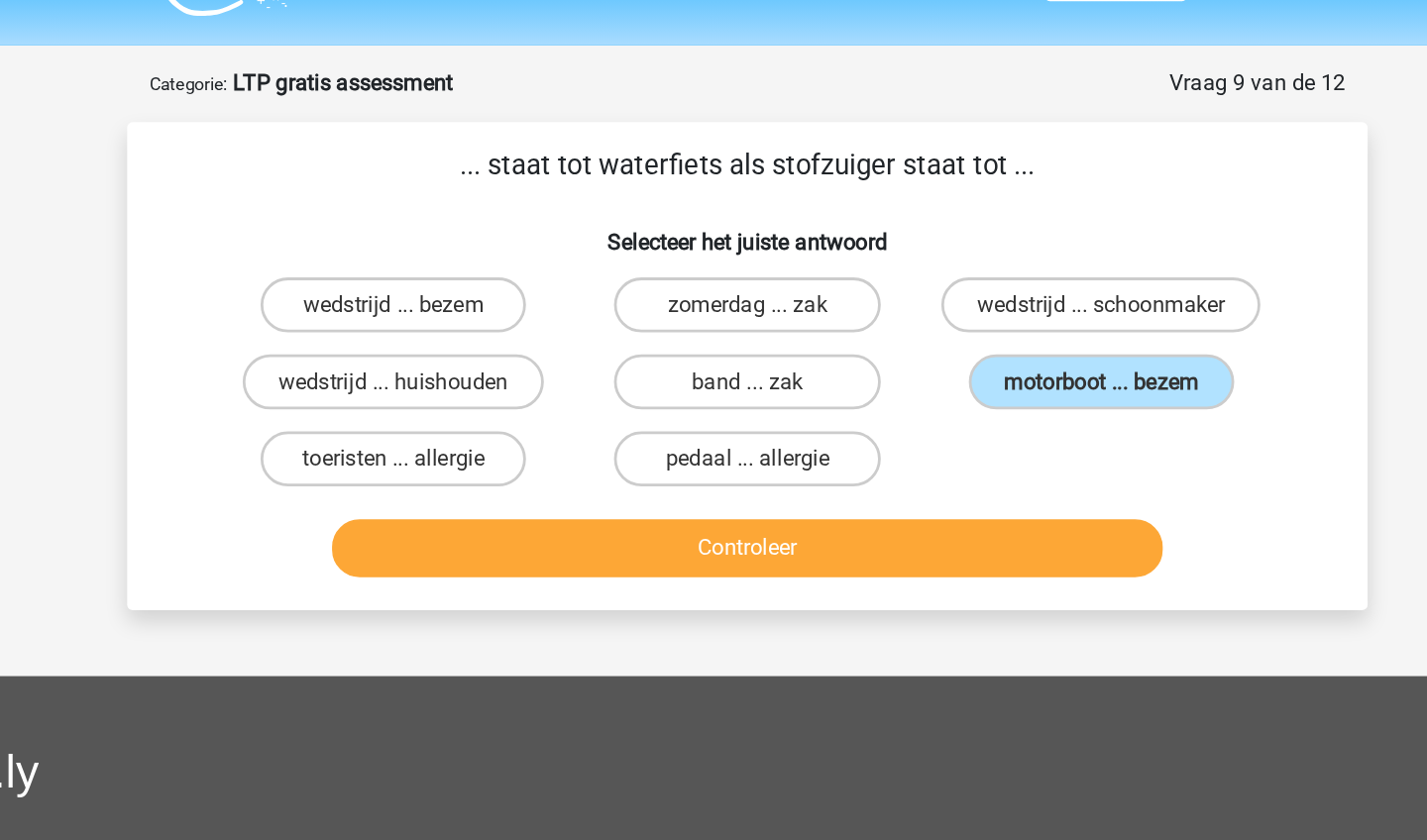 click on "Controleer" at bounding box center (714, 395) 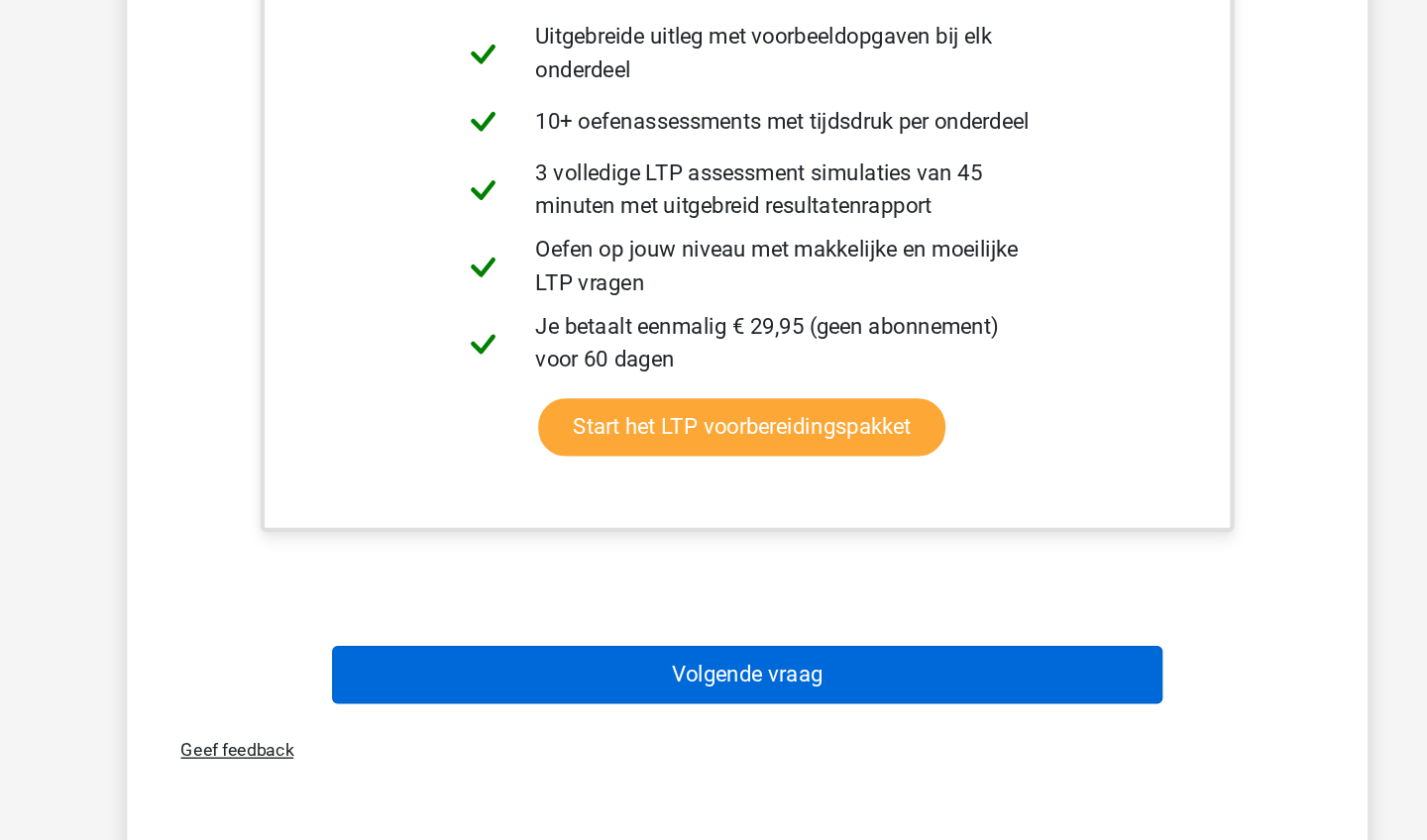 click on "Volgende vraag" at bounding box center (714, 720) 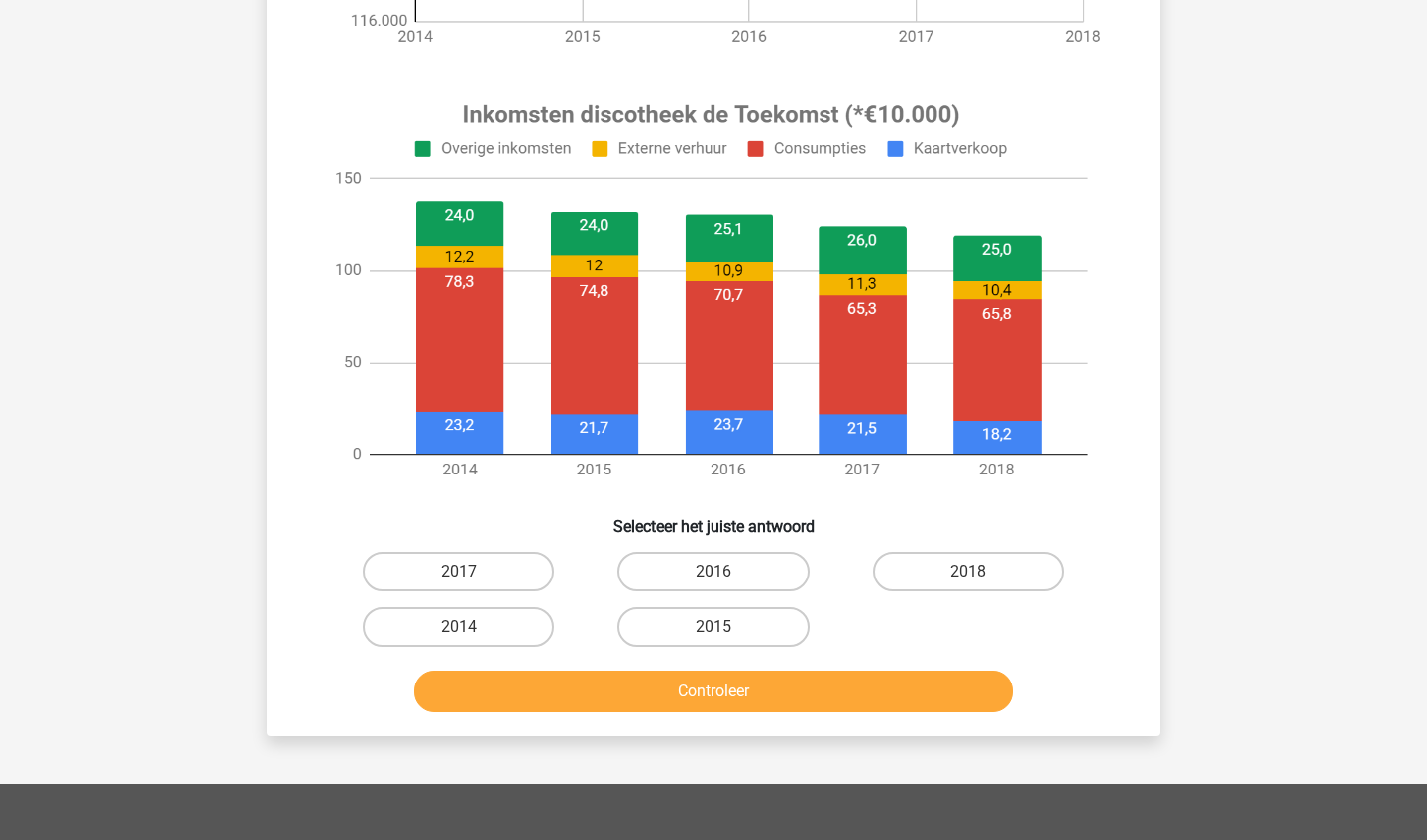scroll, scrollTop: 675, scrollLeft: 0, axis: vertical 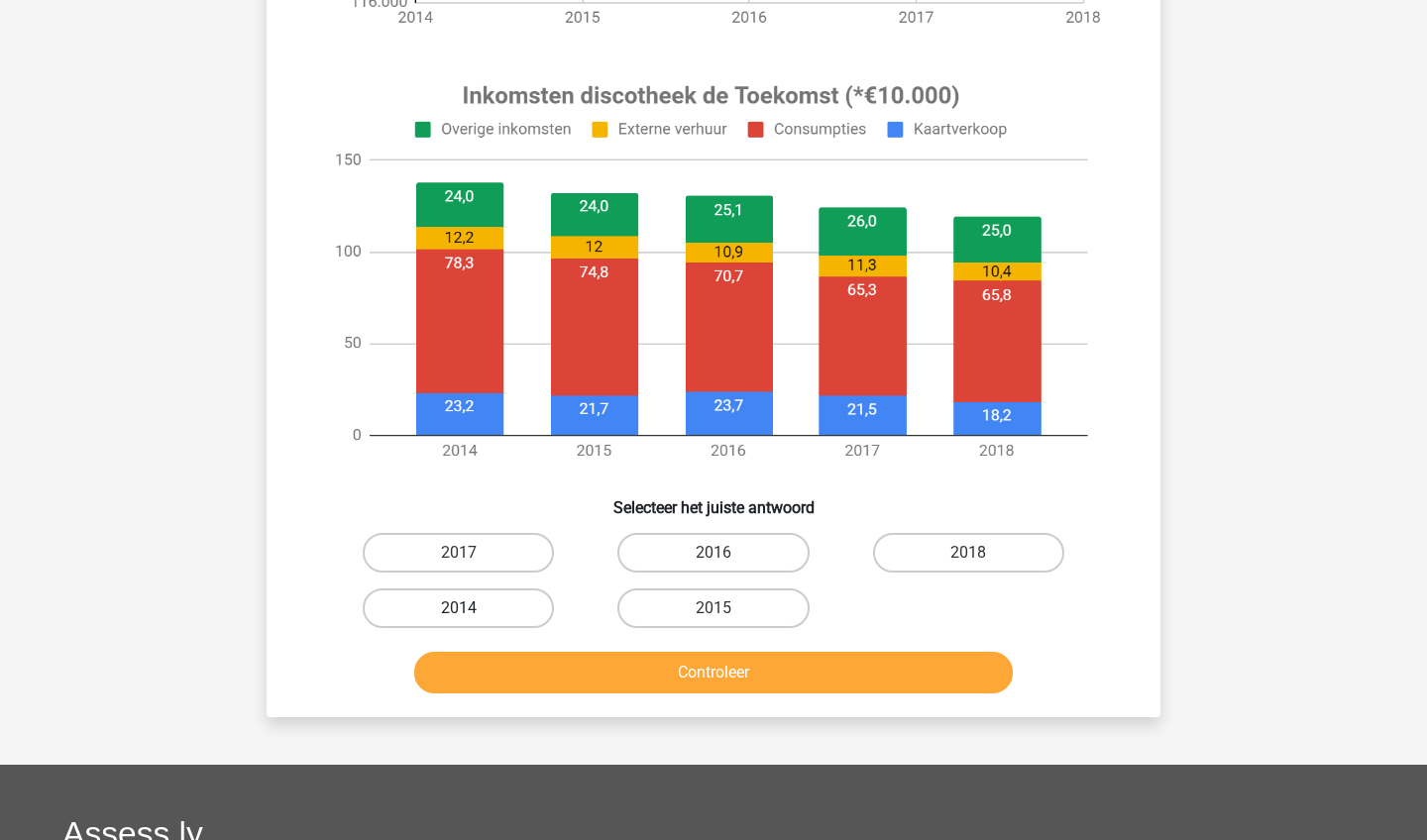 click on "2014" at bounding box center (458, 608) 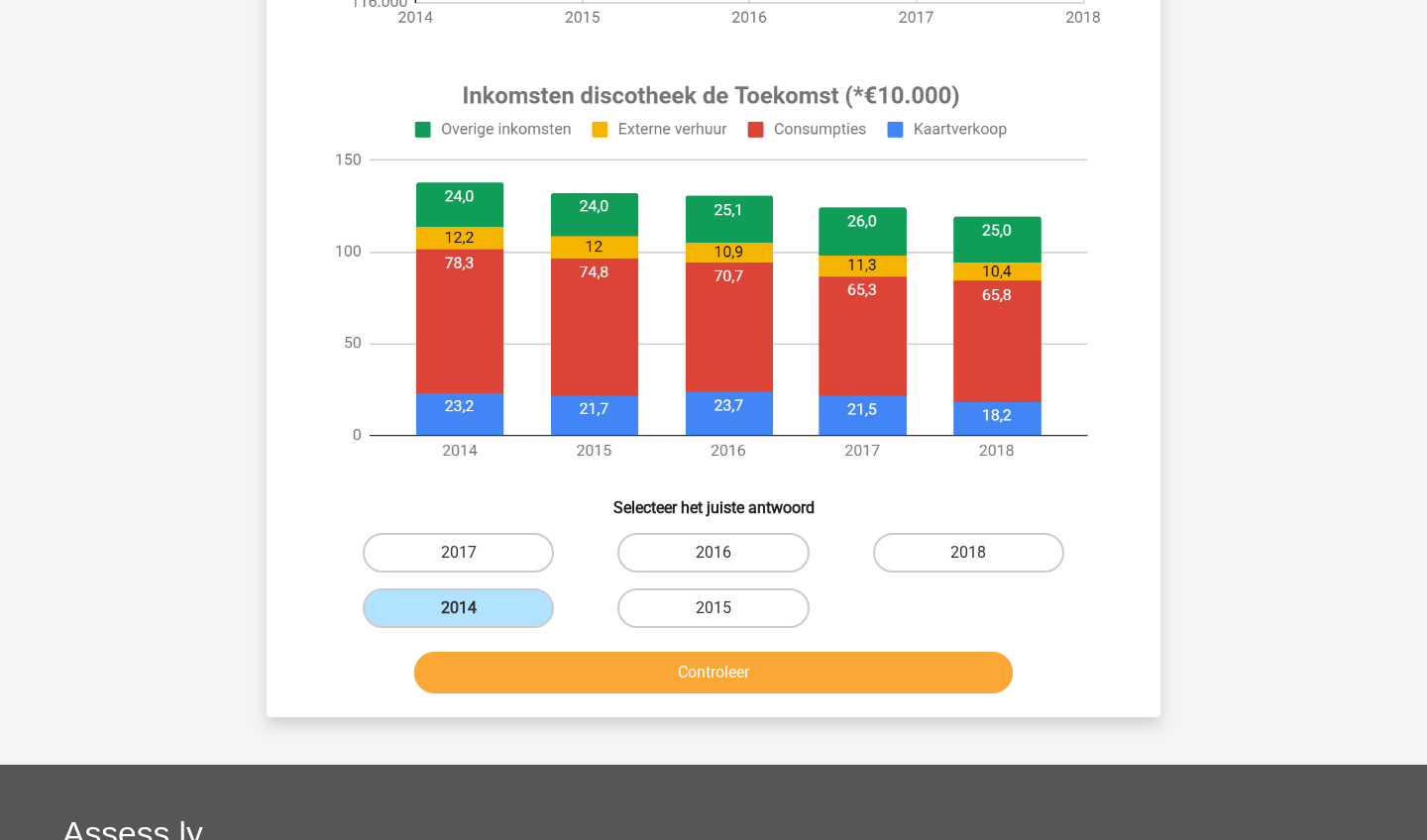 click on "Controleer" at bounding box center [714, 673] 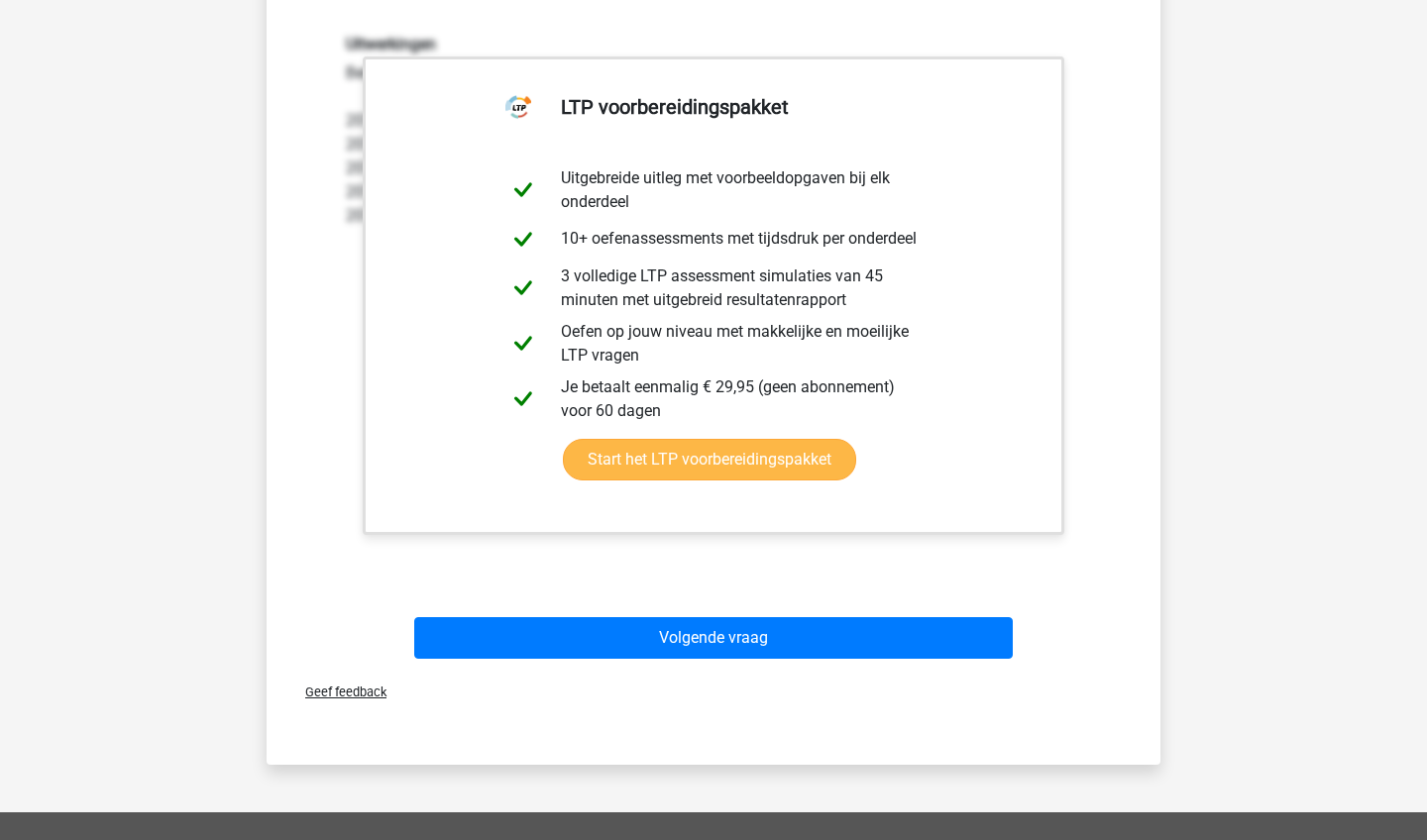 scroll, scrollTop: 1344, scrollLeft: 0, axis: vertical 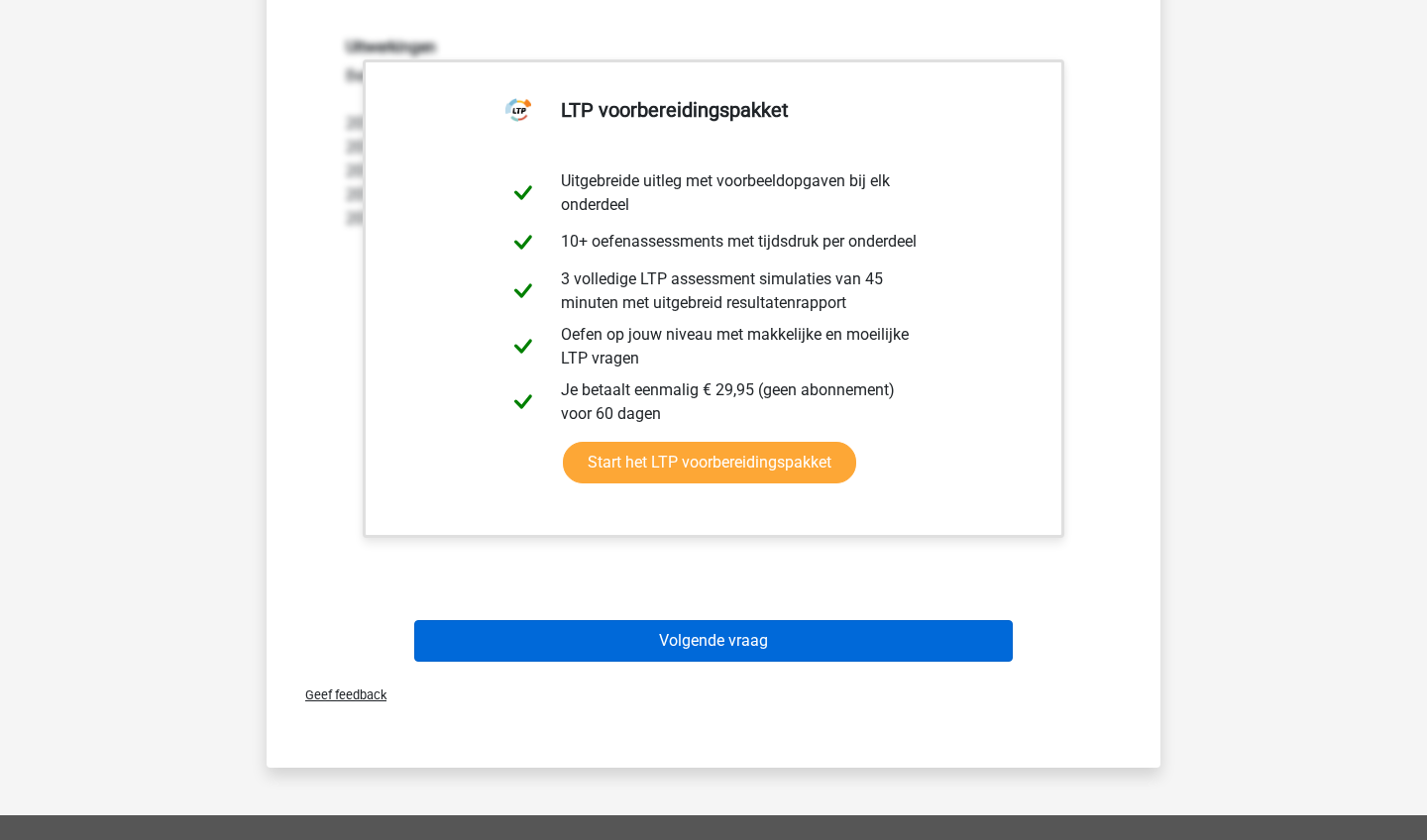 click on "Volgende vraag" at bounding box center (714, 641) 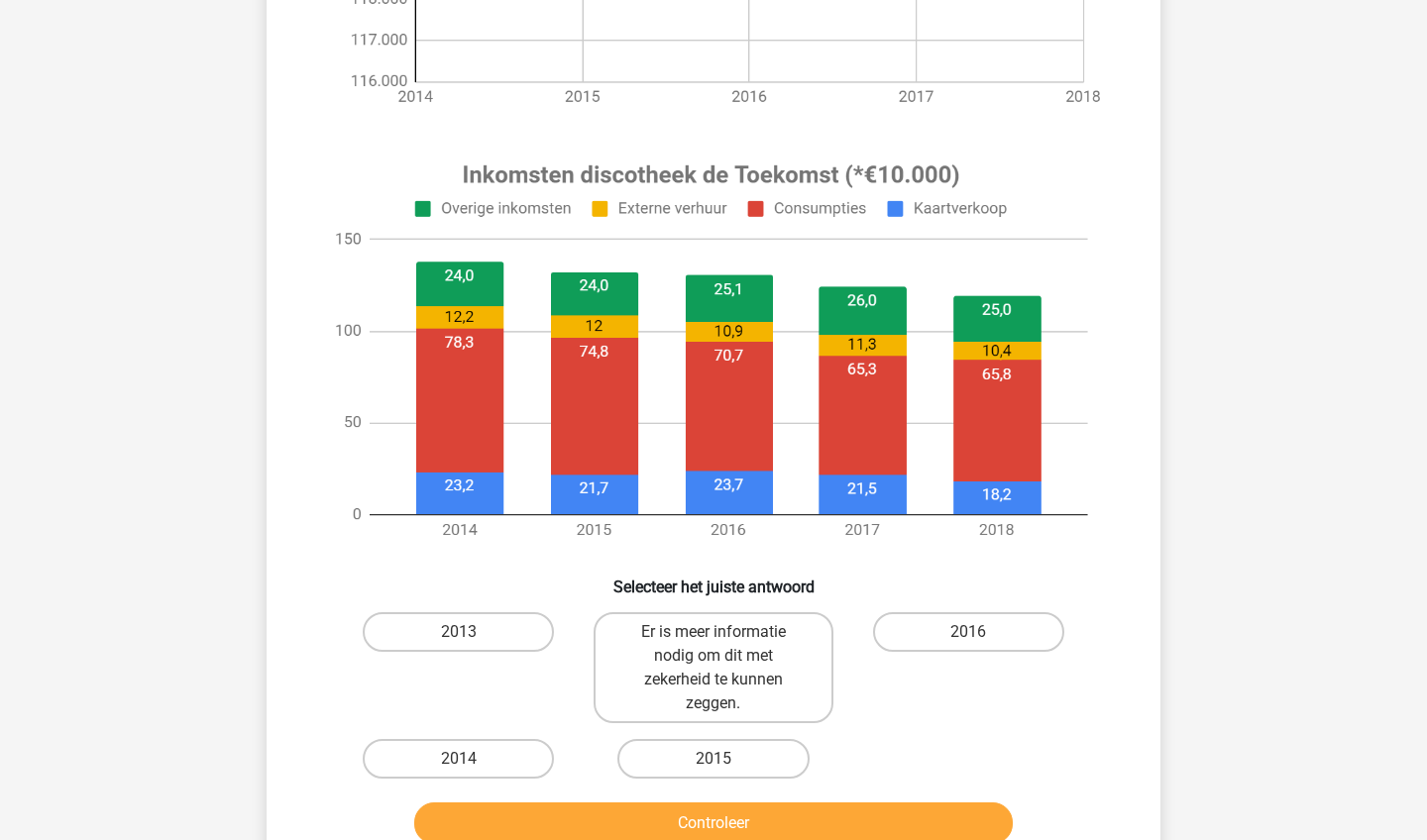 scroll, scrollTop: 570, scrollLeft: 0, axis: vertical 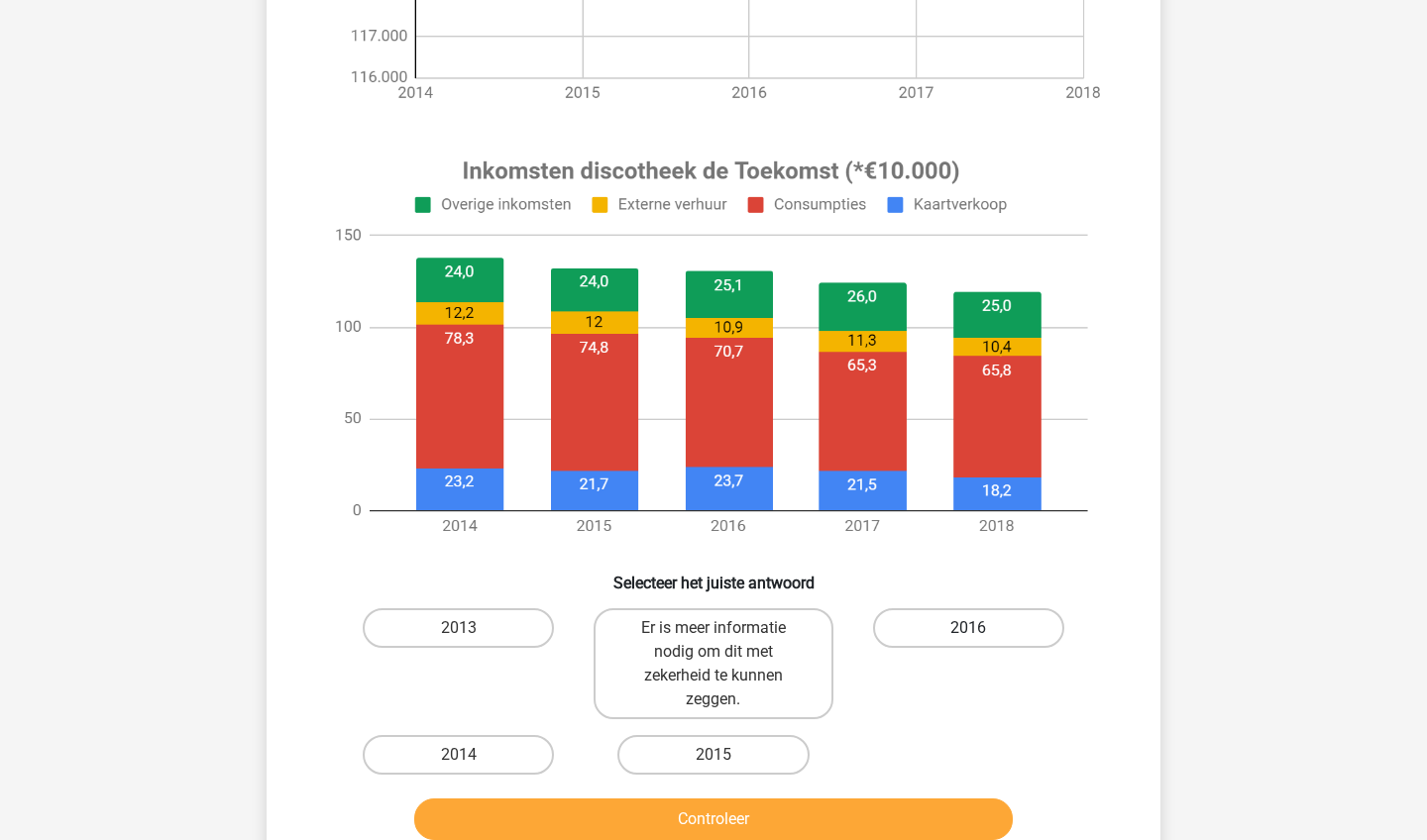 click on "2016" at bounding box center [968, 628] 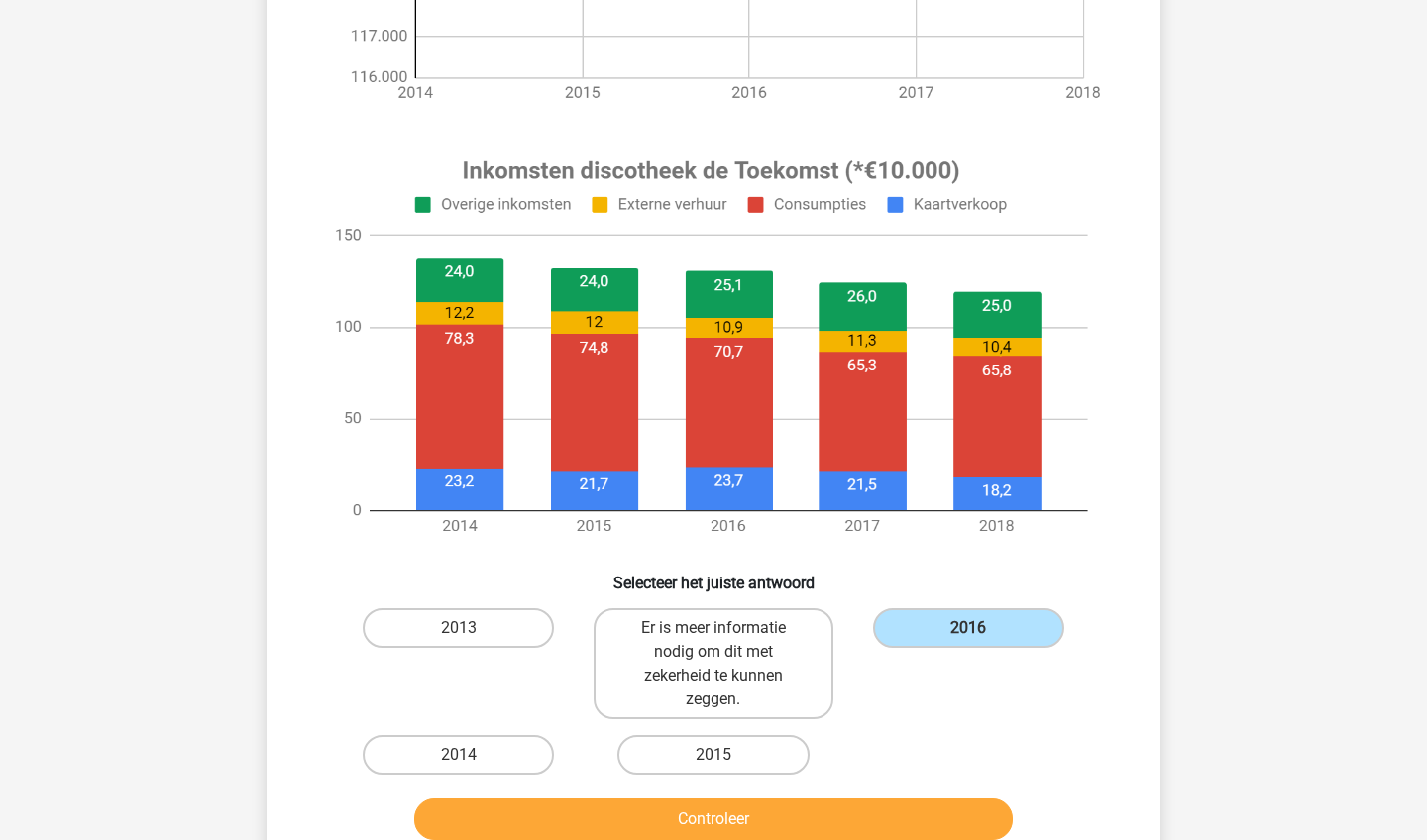 scroll, scrollTop: 639, scrollLeft: 0, axis: vertical 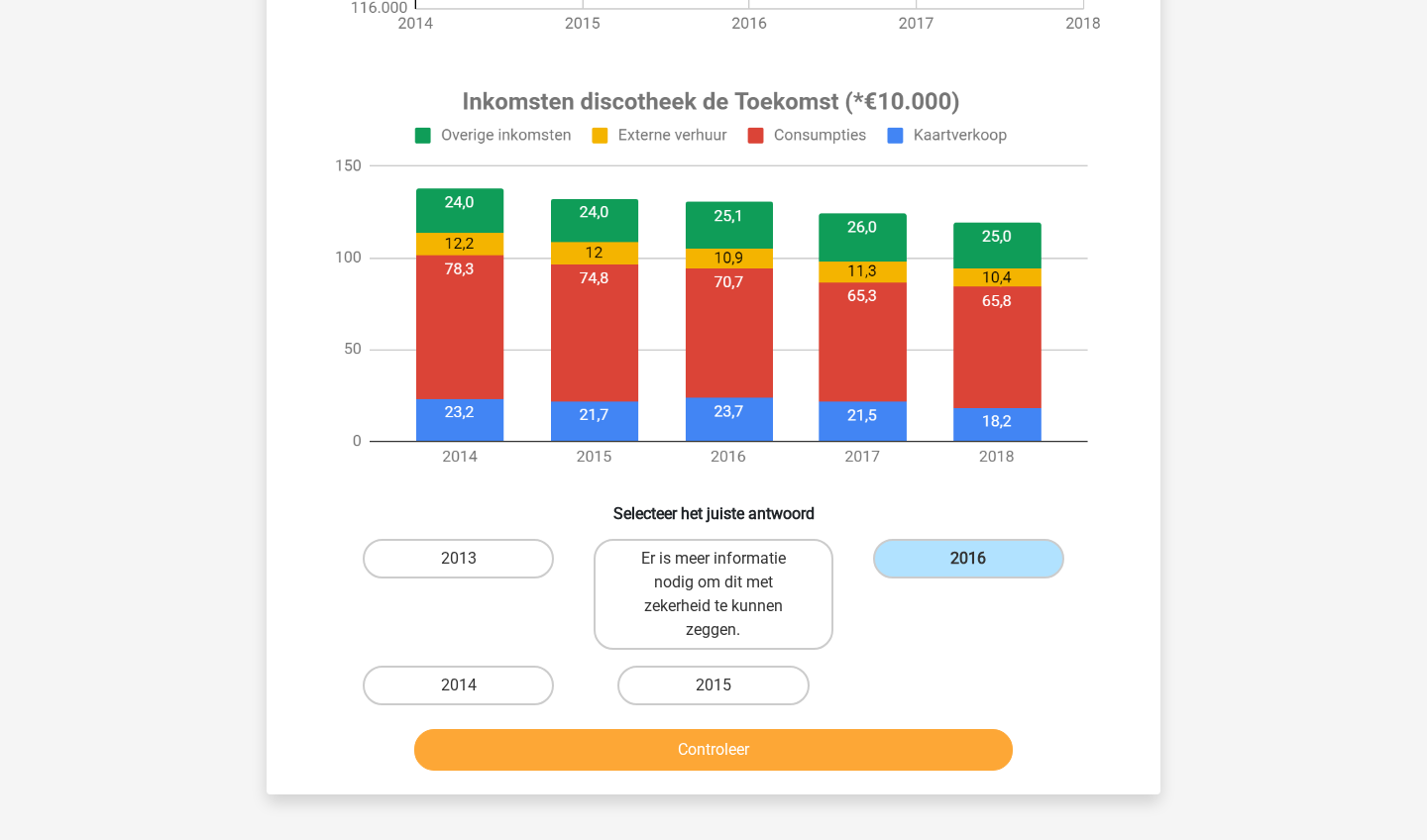 click on "Controleer" at bounding box center (714, 750) 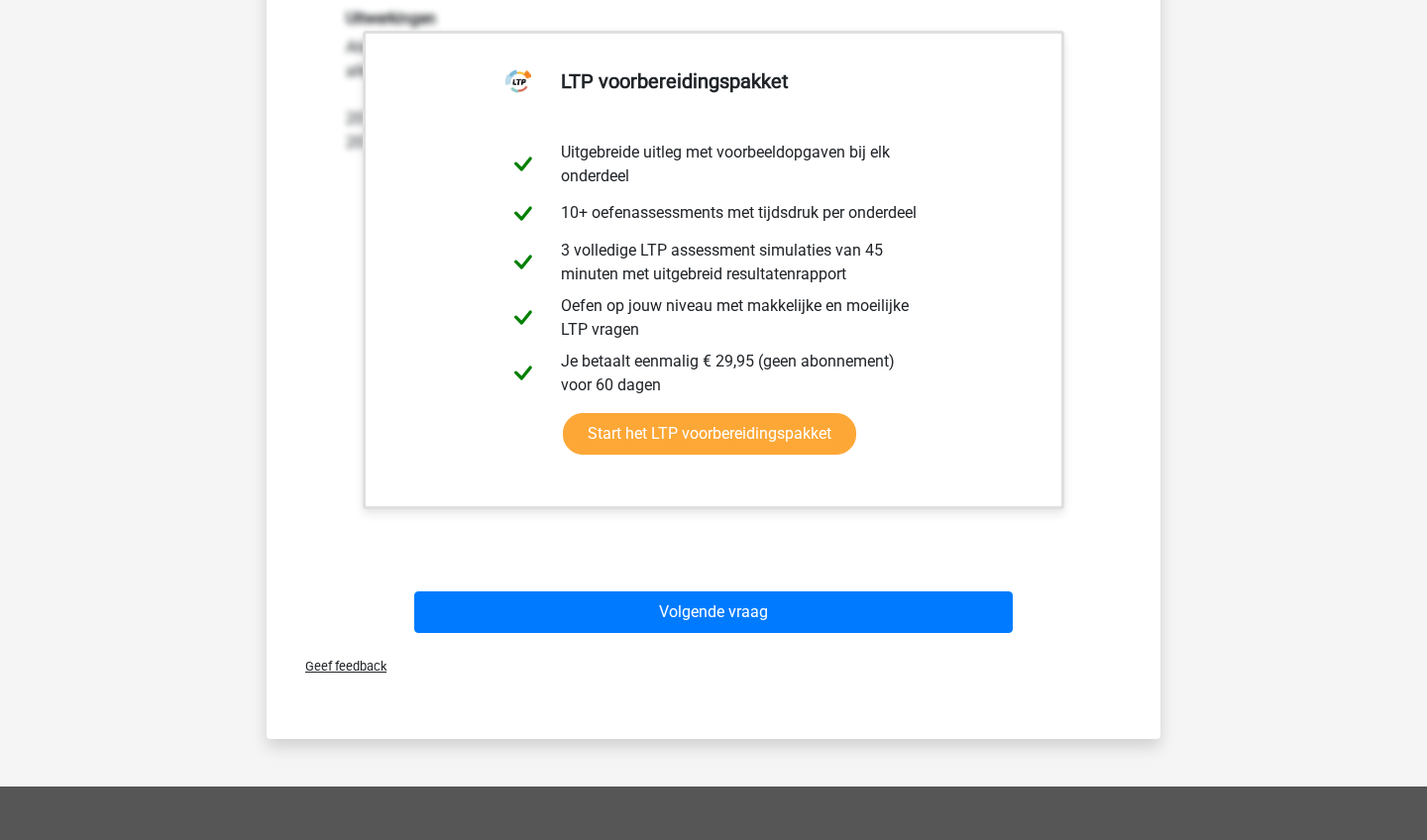 scroll, scrollTop: 1416, scrollLeft: 0, axis: vertical 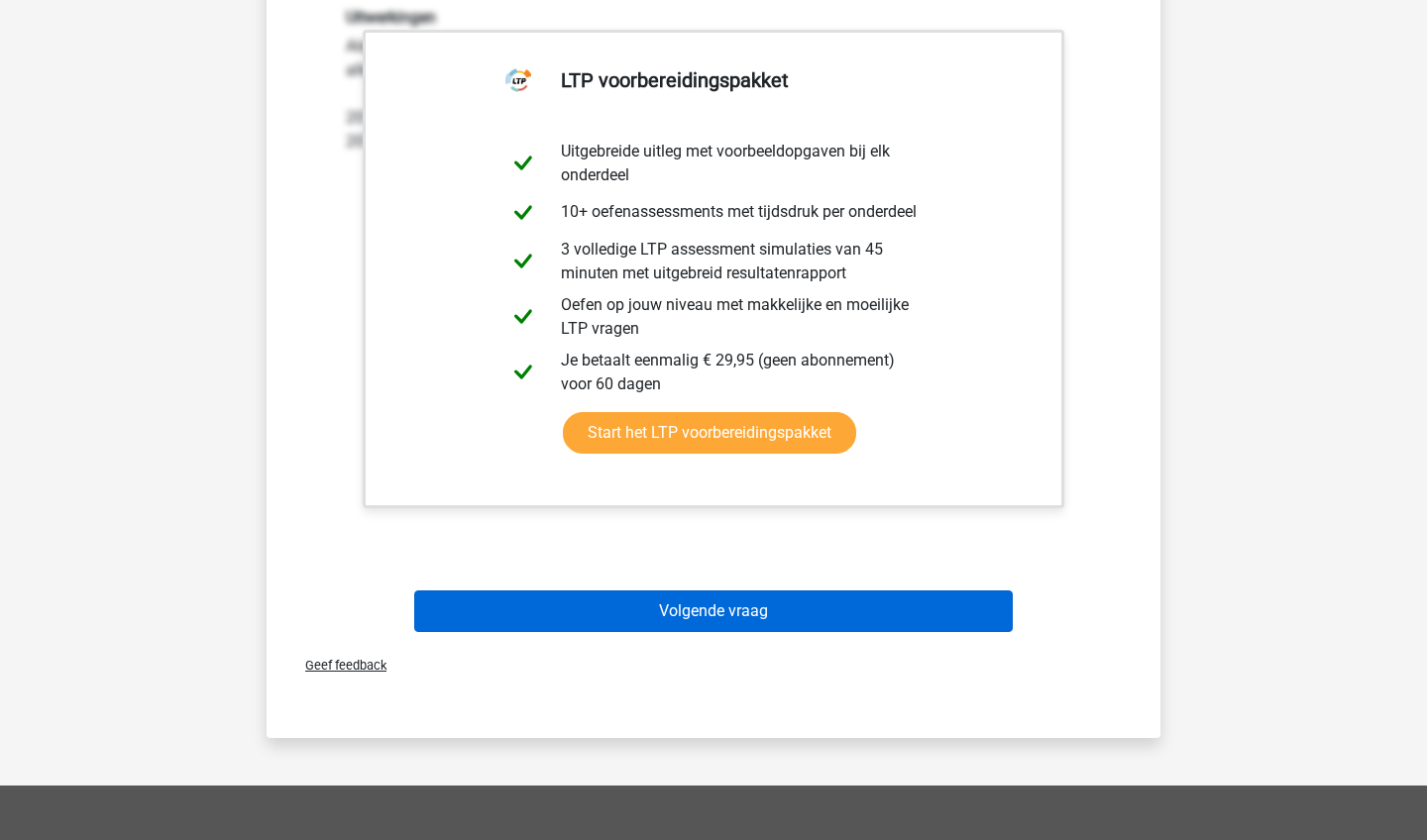 click on "Volgende vraag" at bounding box center (714, 611) 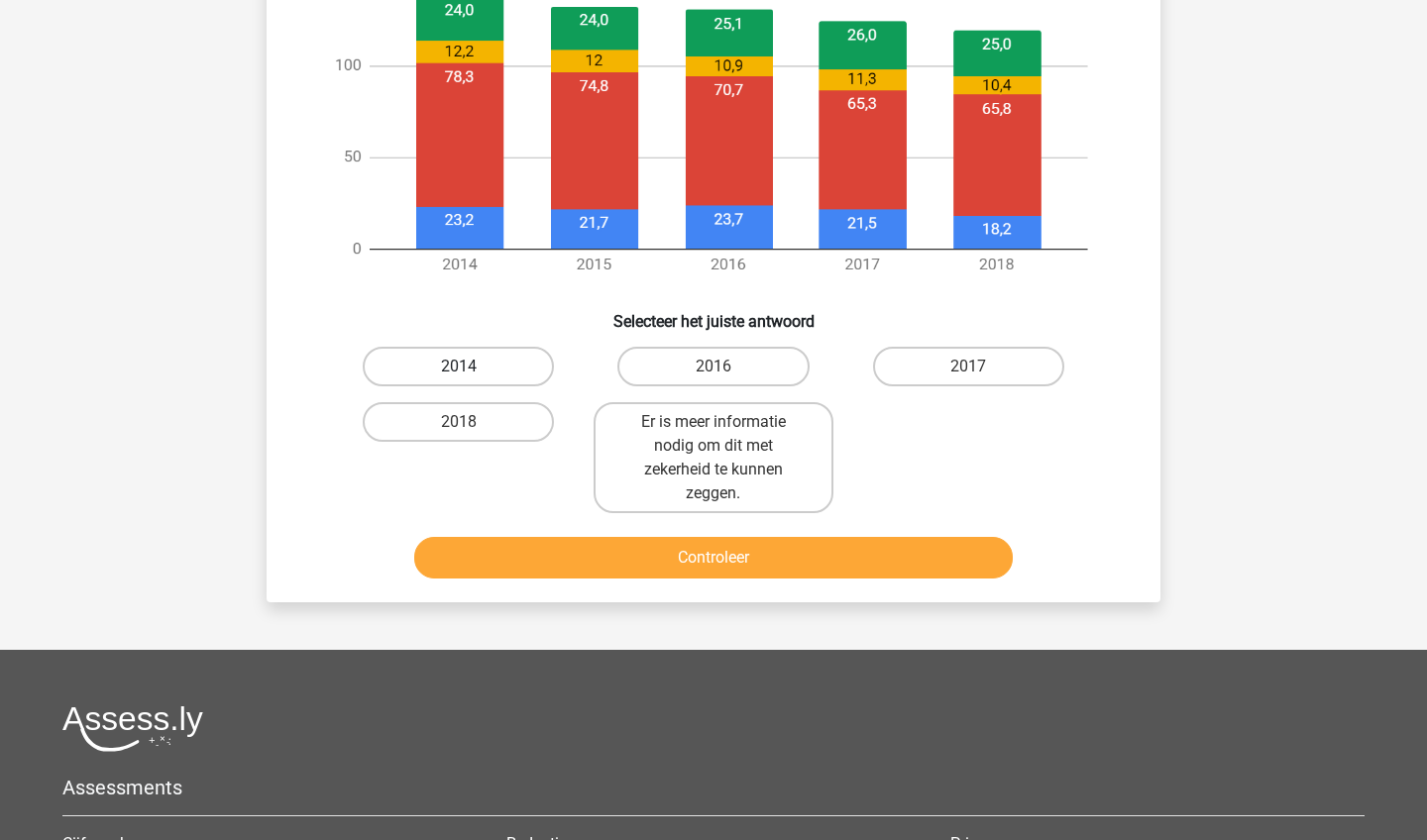 scroll, scrollTop: 832, scrollLeft: 0, axis: vertical 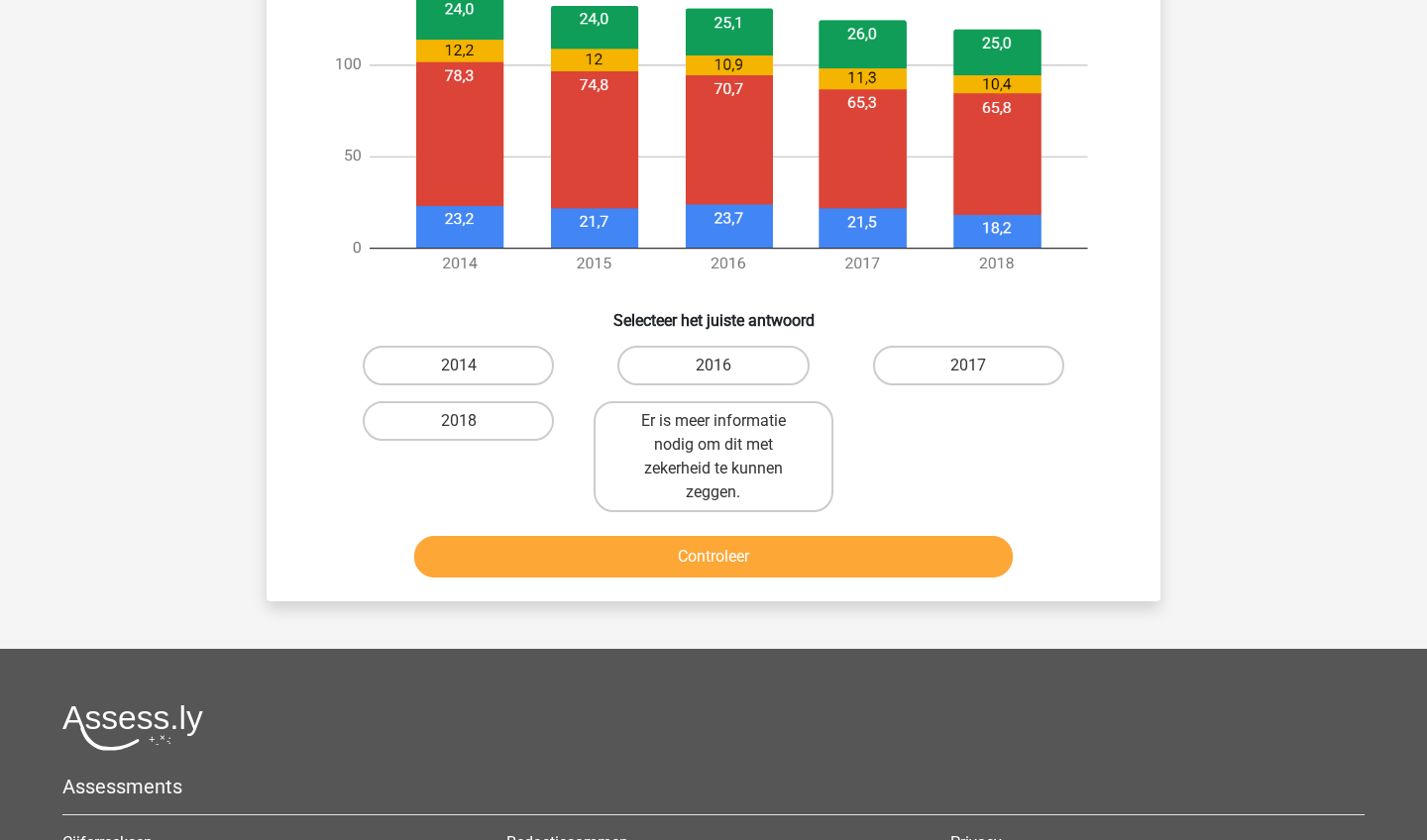 click on "2018" at bounding box center (458, 457) 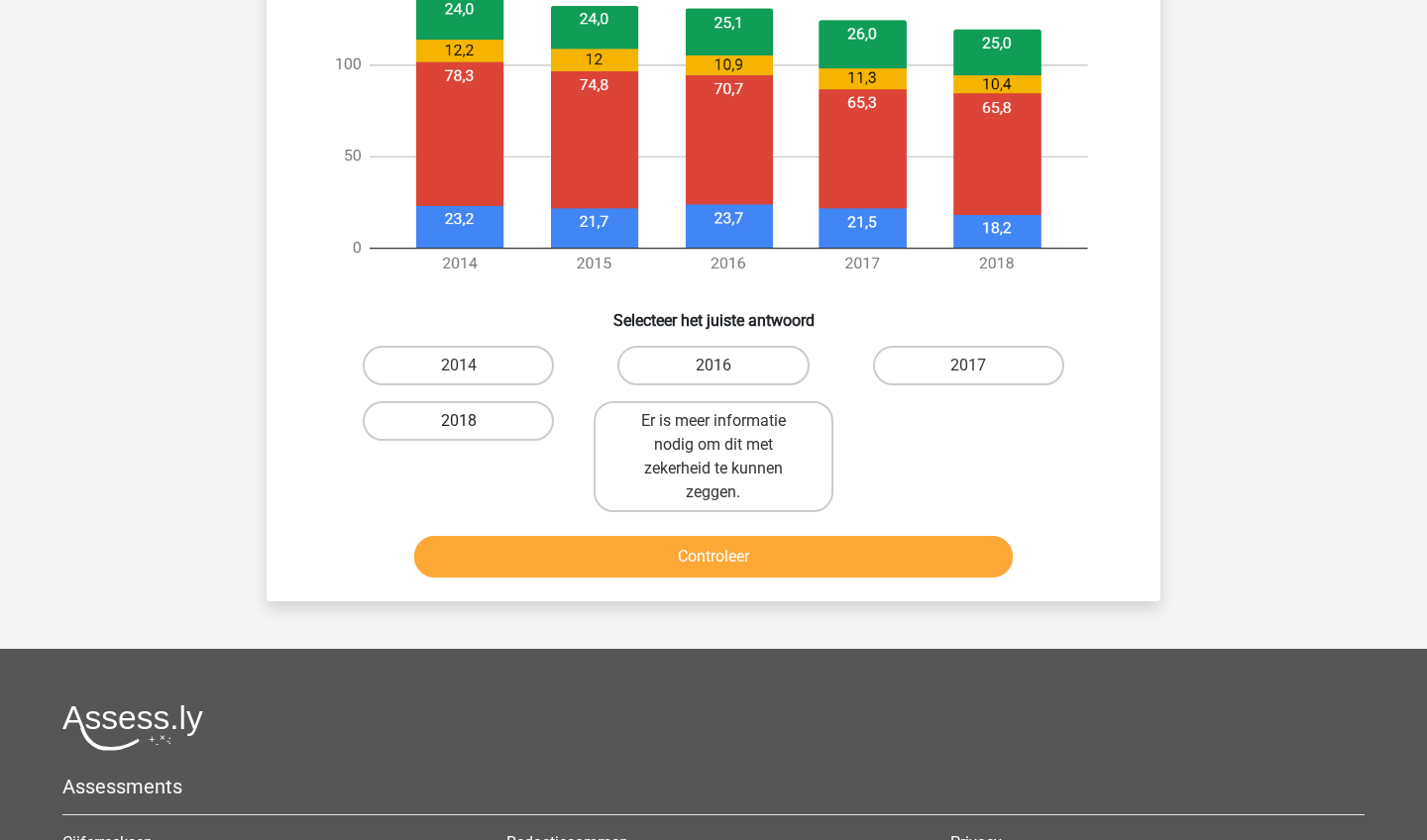 click on "2018" at bounding box center (458, 421) 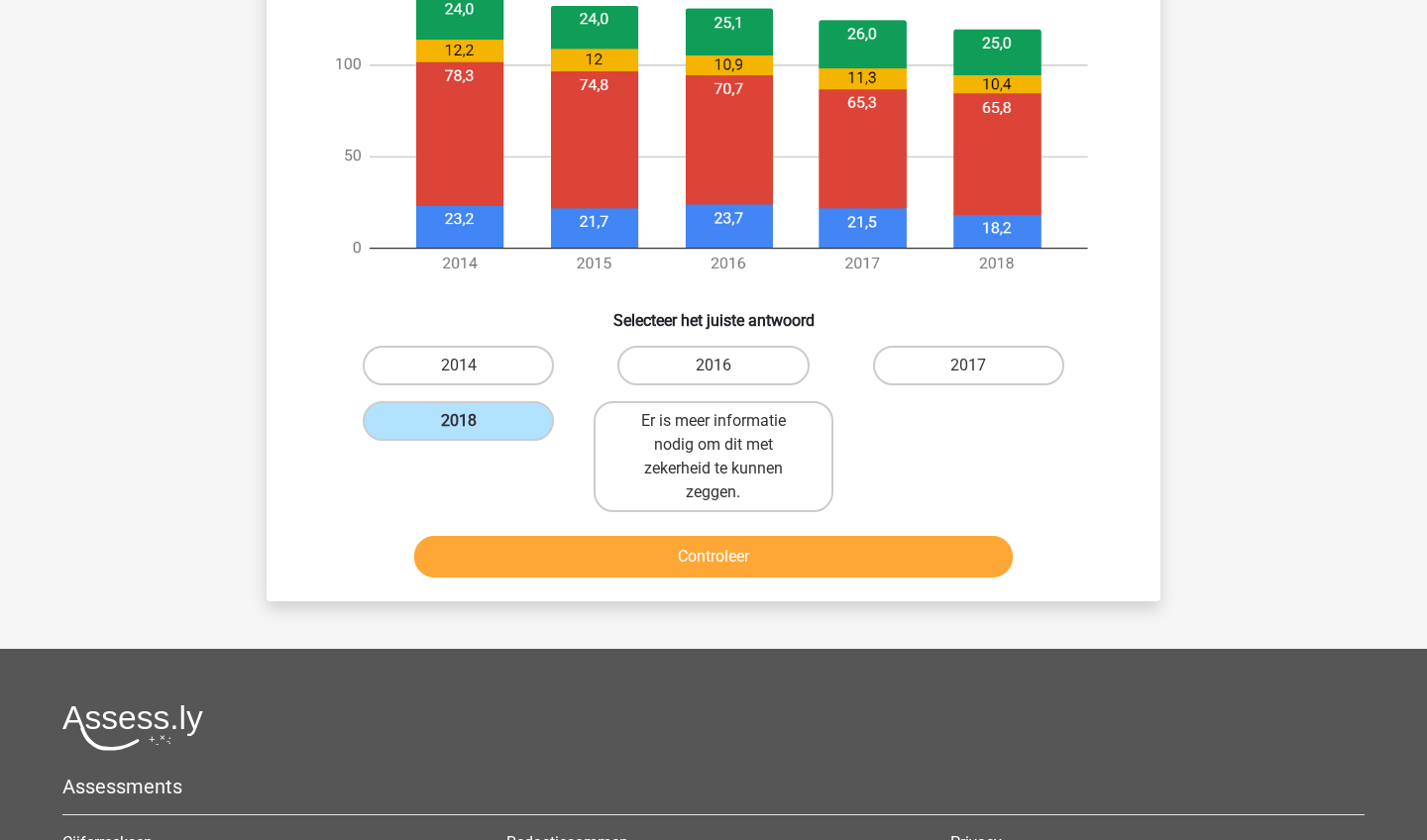 click on "In welk jaar betaalden bezoekers gemiddeld de hoogste prijs per consumptie
Selecteer het juiste antwoord
2014
2016" at bounding box center [714, -47] 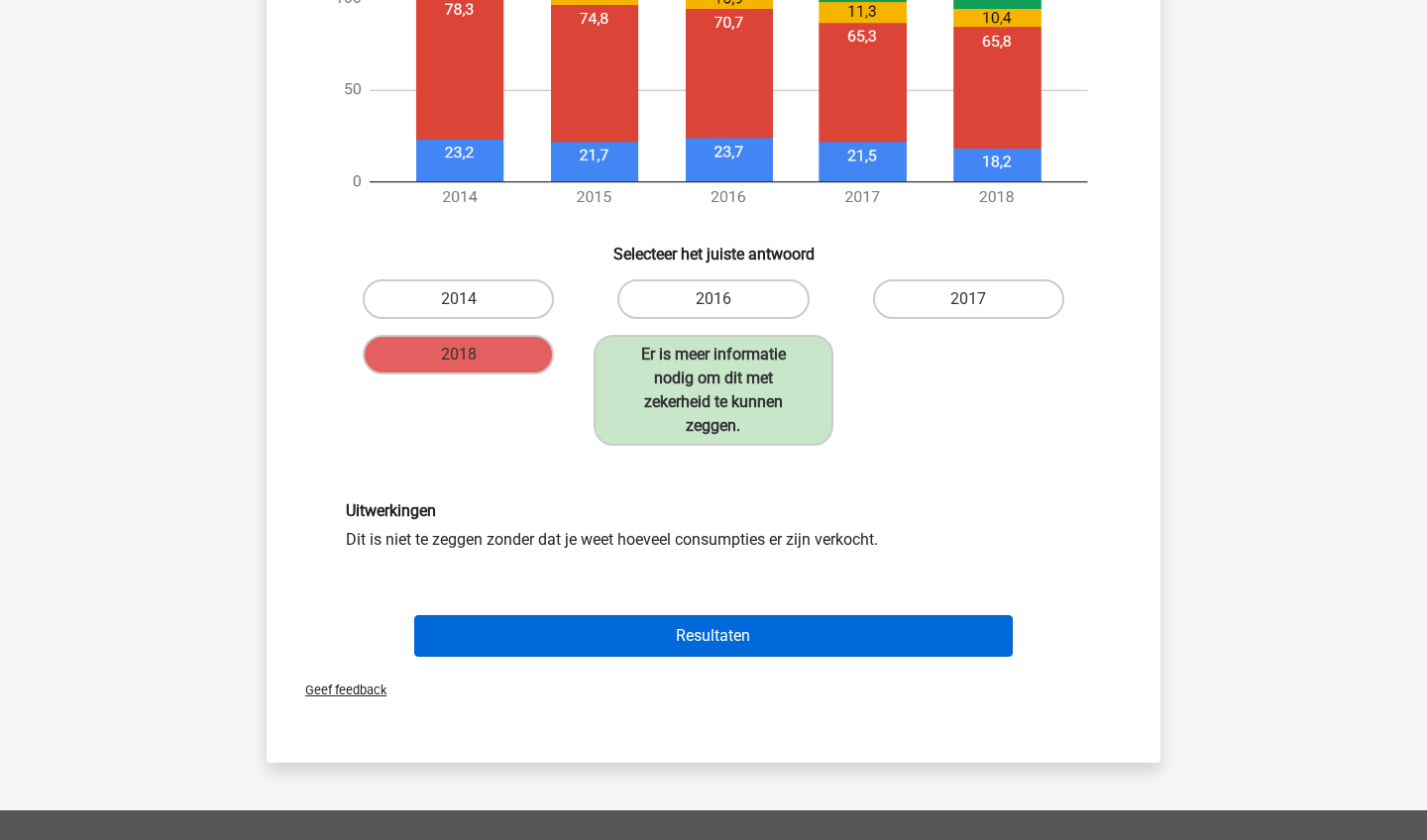 scroll, scrollTop: 894, scrollLeft: 0, axis: vertical 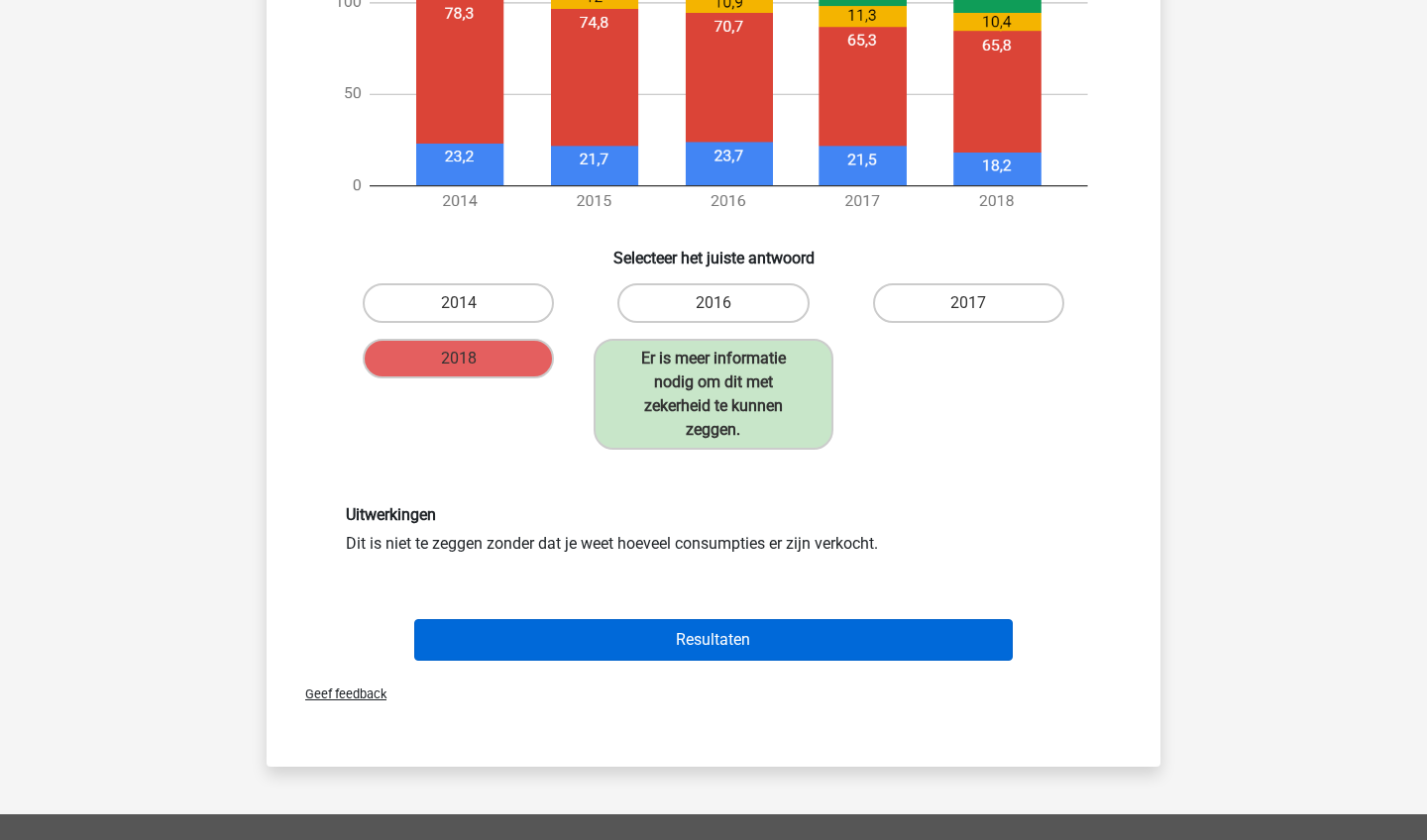 click on "Resultaten" at bounding box center (714, 640) 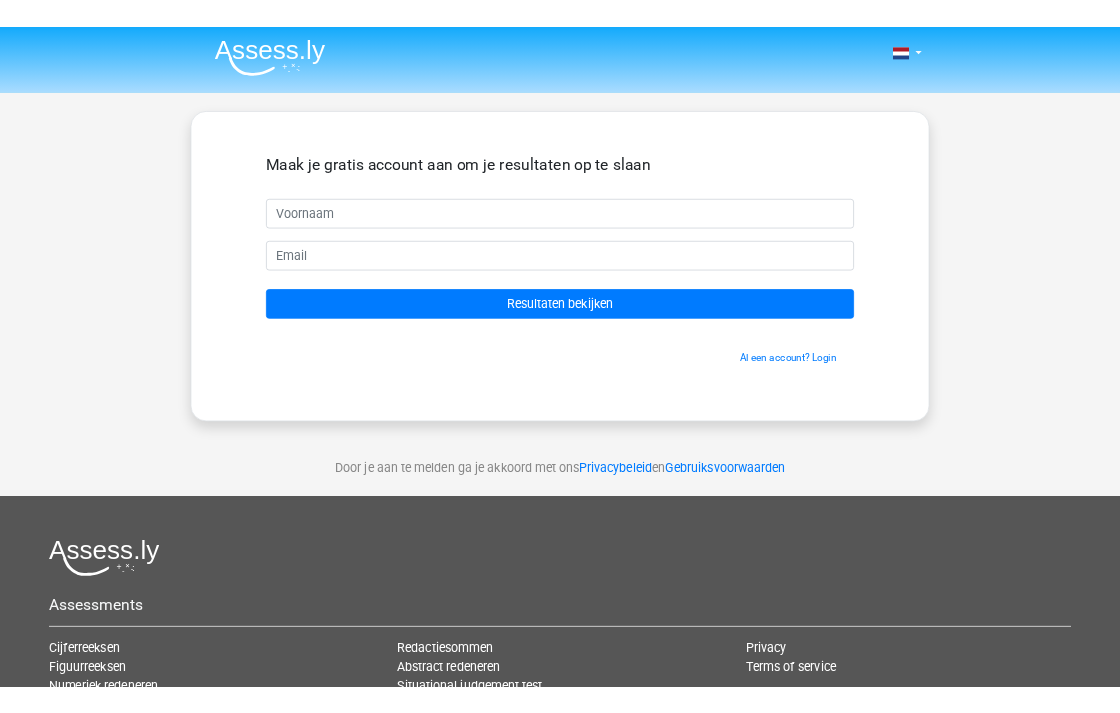 scroll, scrollTop: 0, scrollLeft: 0, axis: both 